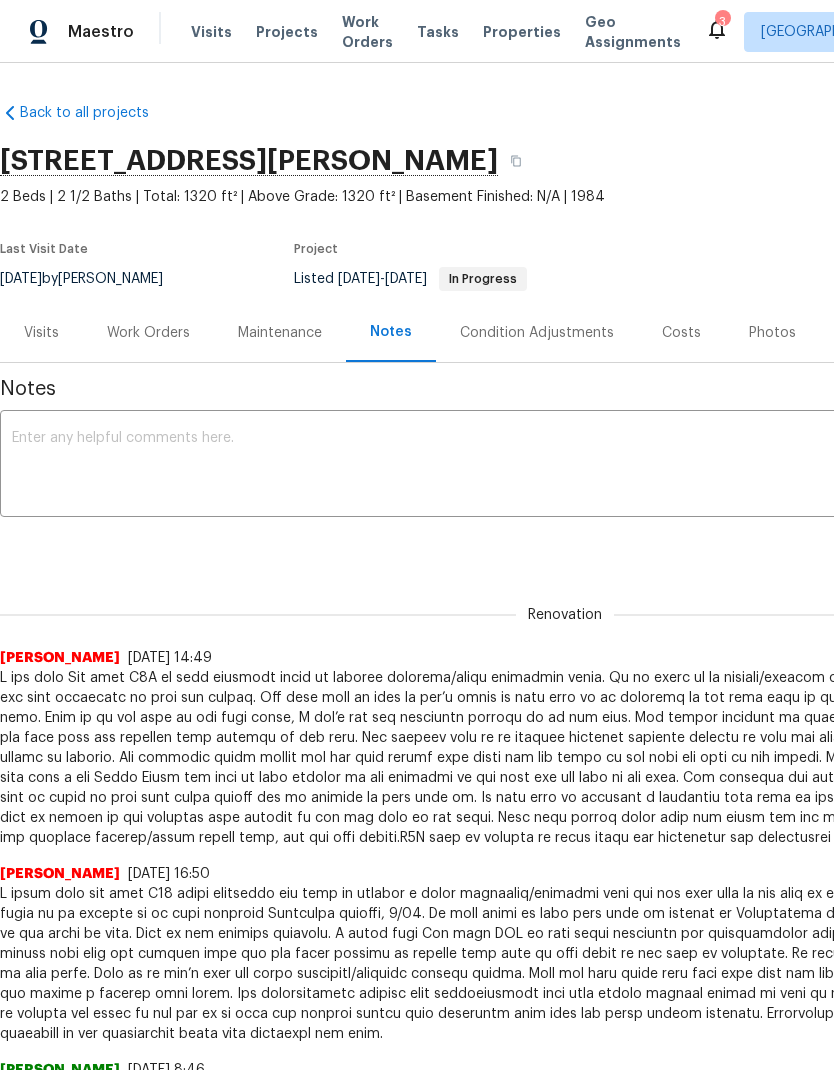 scroll, scrollTop: 0, scrollLeft: 0, axis: both 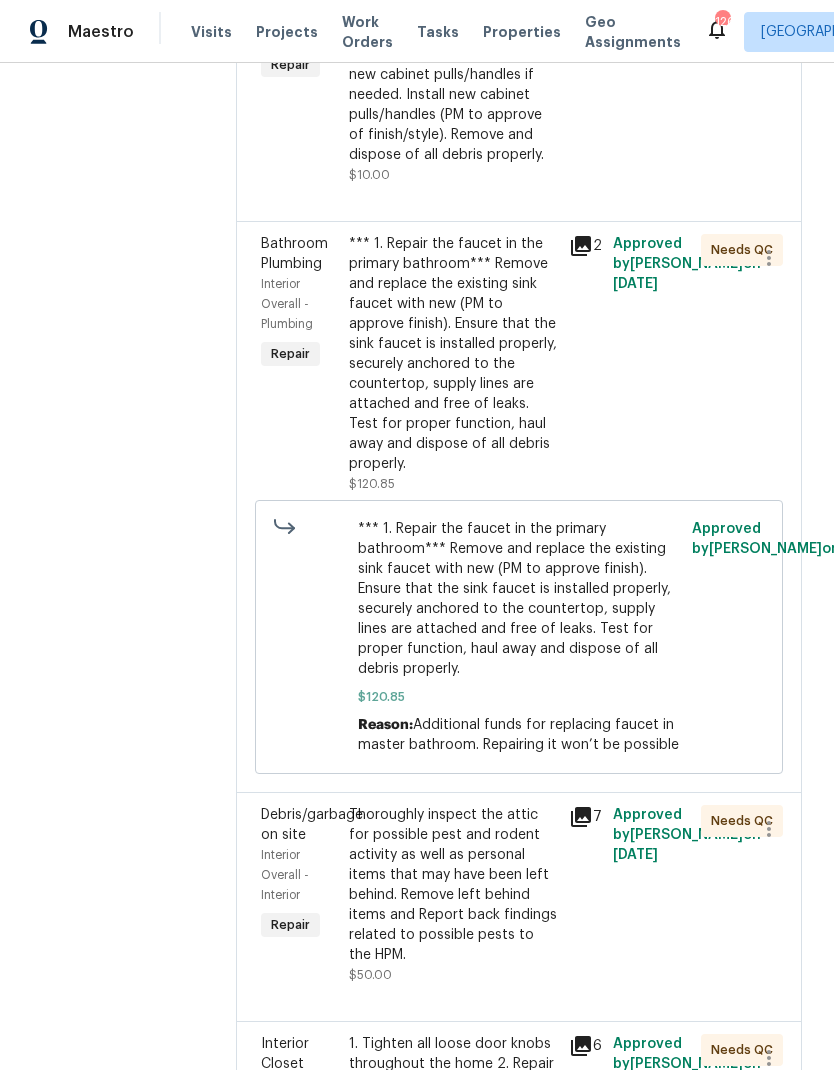 click on "*** 1. Repair the faucet in the primary bathroom***
Remove and replace the existing sink faucet with new (PM to approve finish). Ensure that the sink faucet is installed properly, securely anchored to the countertop, supply lines are attached and free of leaks. Test for proper function, haul away and dispose of all debris properly." at bounding box center (453, 354) 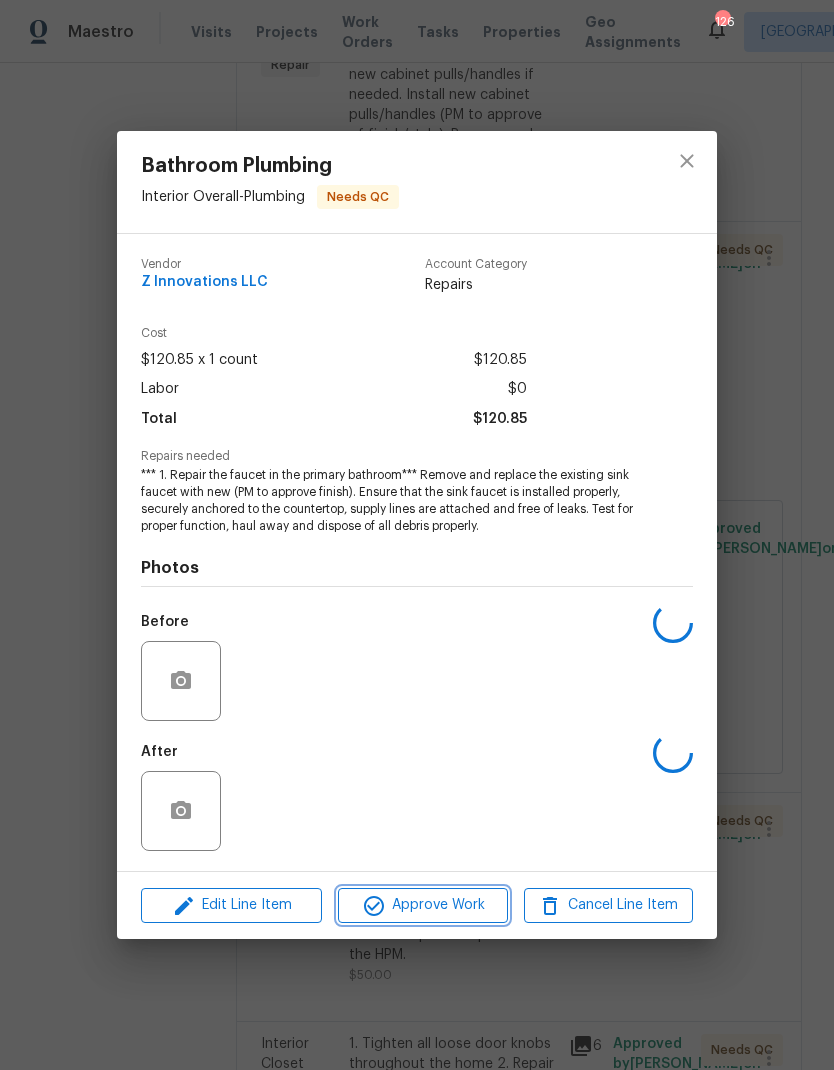 click on "Approve Work" at bounding box center [422, 905] 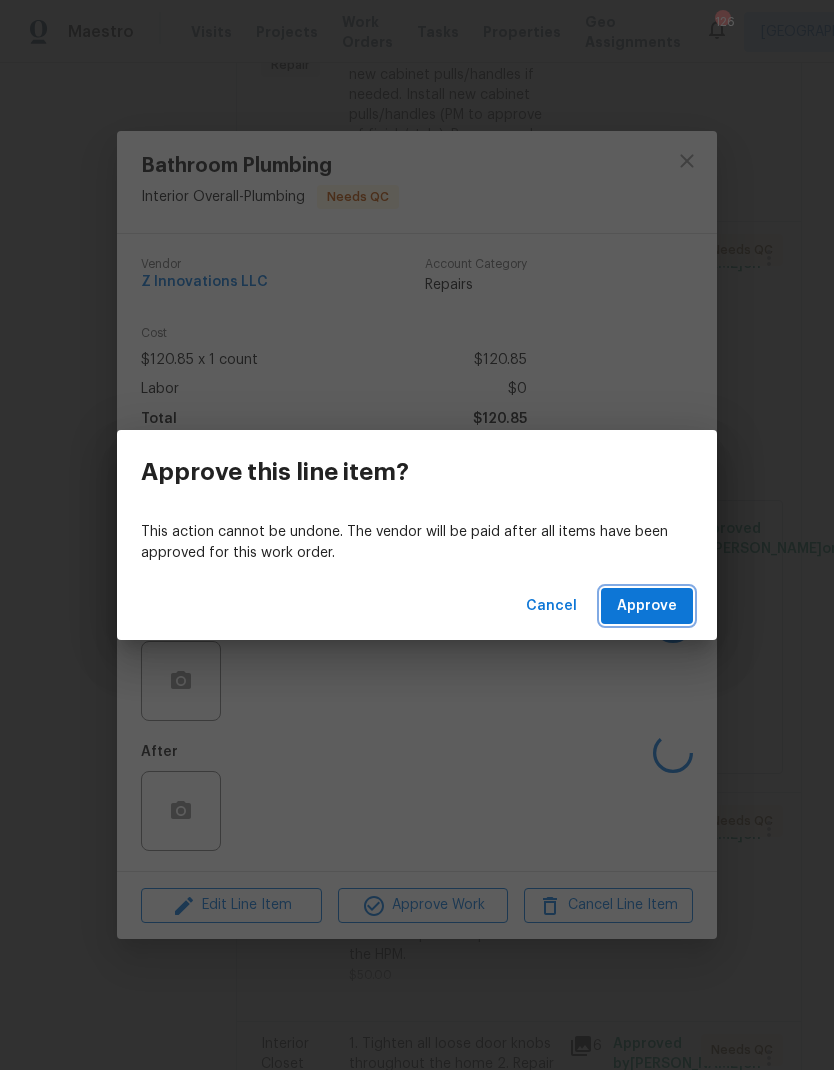 click on "Approve" at bounding box center [647, 606] 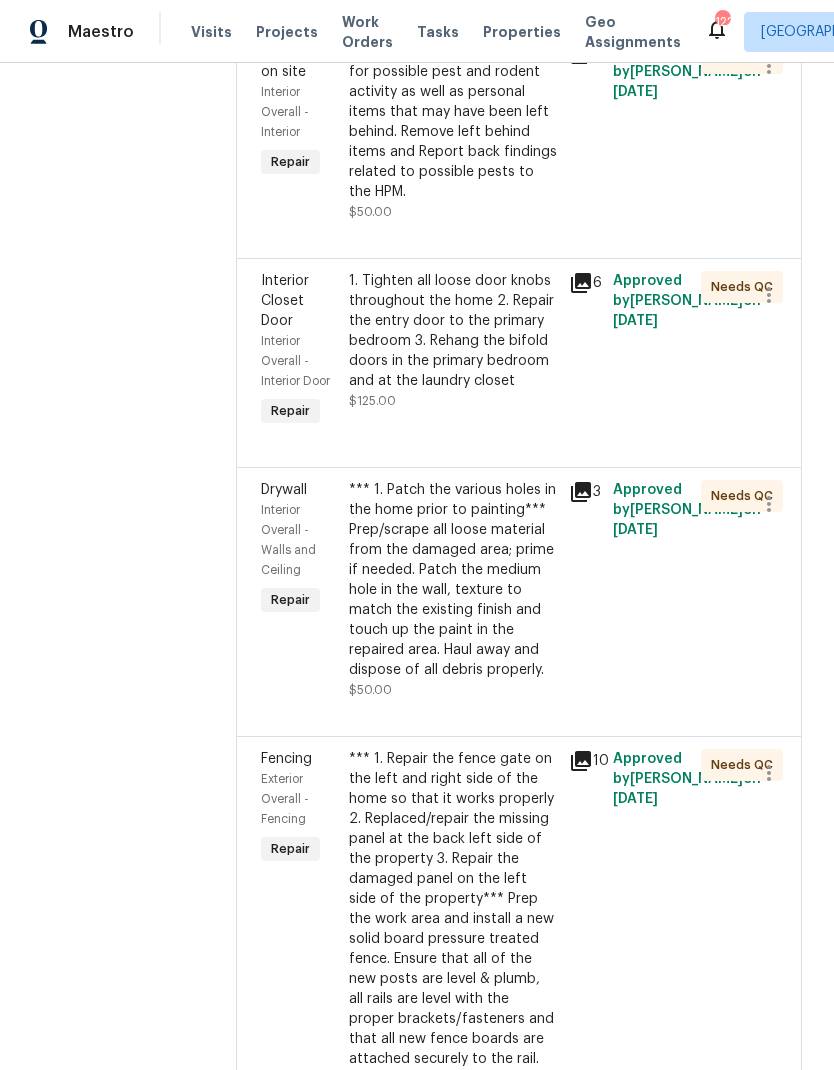 scroll, scrollTop: 659, scrollLeft: 0, axis: vertical 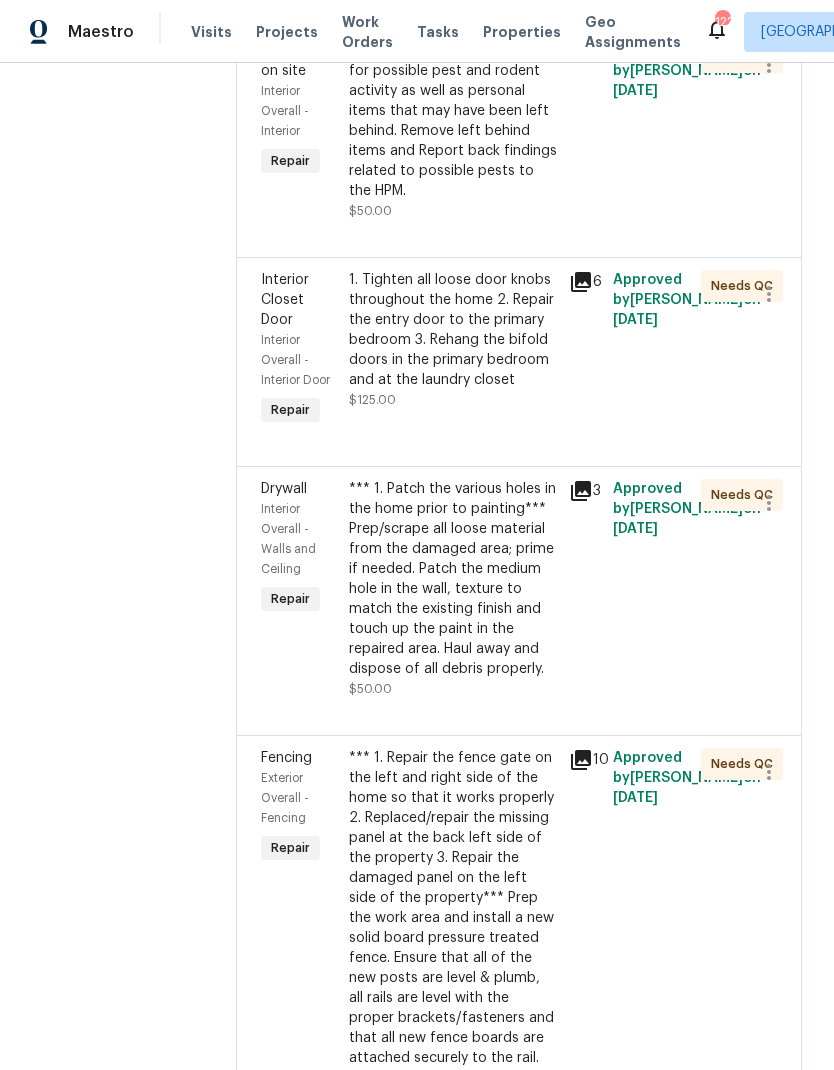 click on "*** 1. Patch the various holes in the home prior to painting***
Prep/scrape all loose material from the damaged area; prime if needed. Patch the medium hole in the wall, texture to match the existing finish and touch up the paint in the repaired area. Haul away and dispose of all debris properly." at bounding box center [453, 579] 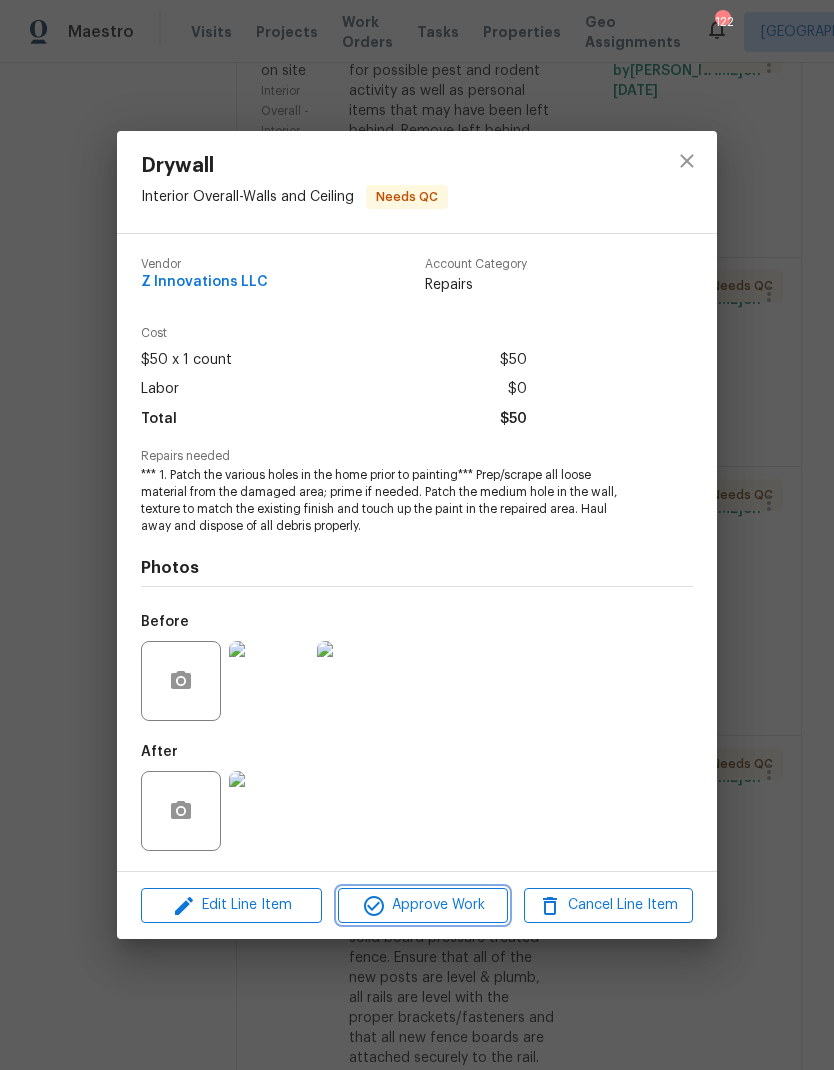 click on "Approve Work" at bounding box center (422, 905) 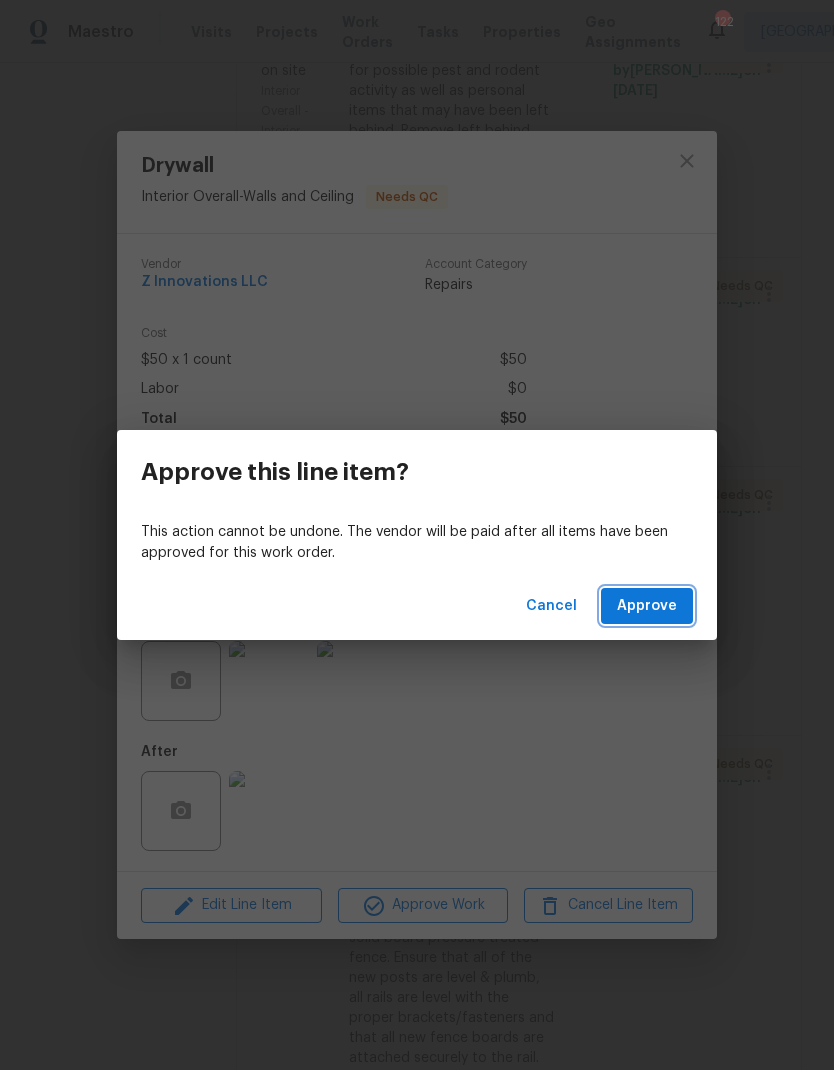 click on "Approve" at bounding box center [647, 606] 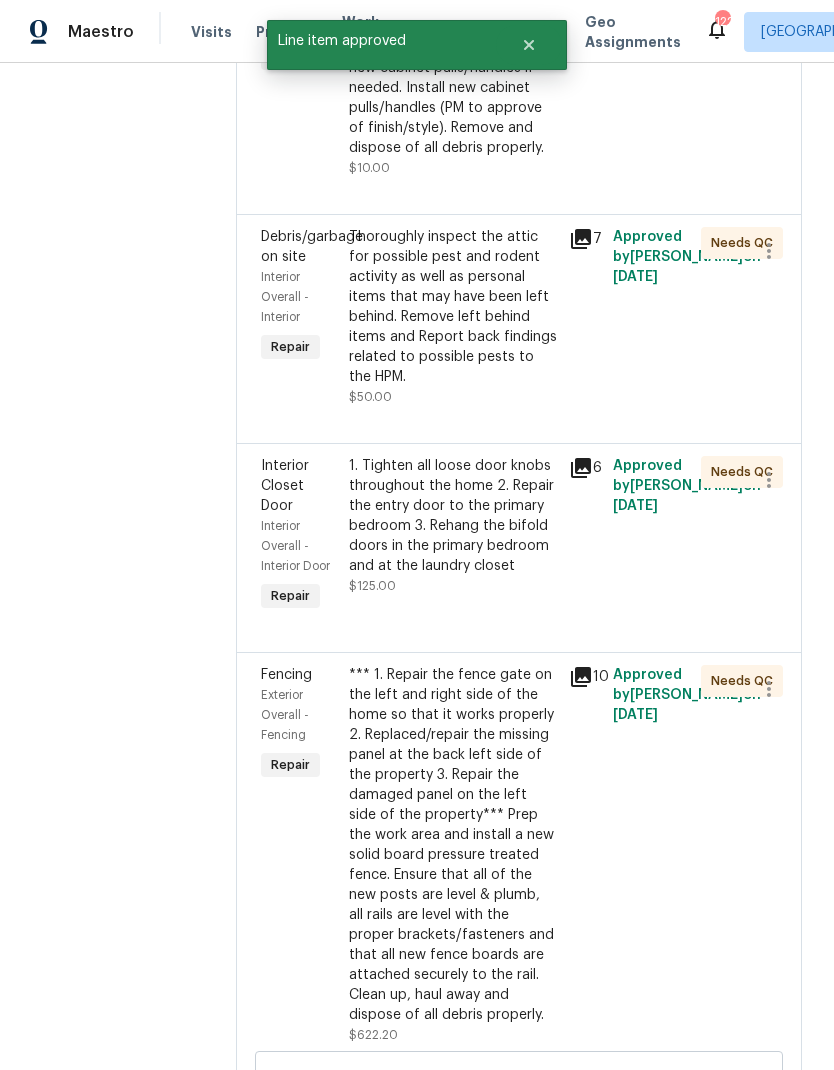 scroll, scrollTop: 471, scrollLeft: 0, axis: vertical 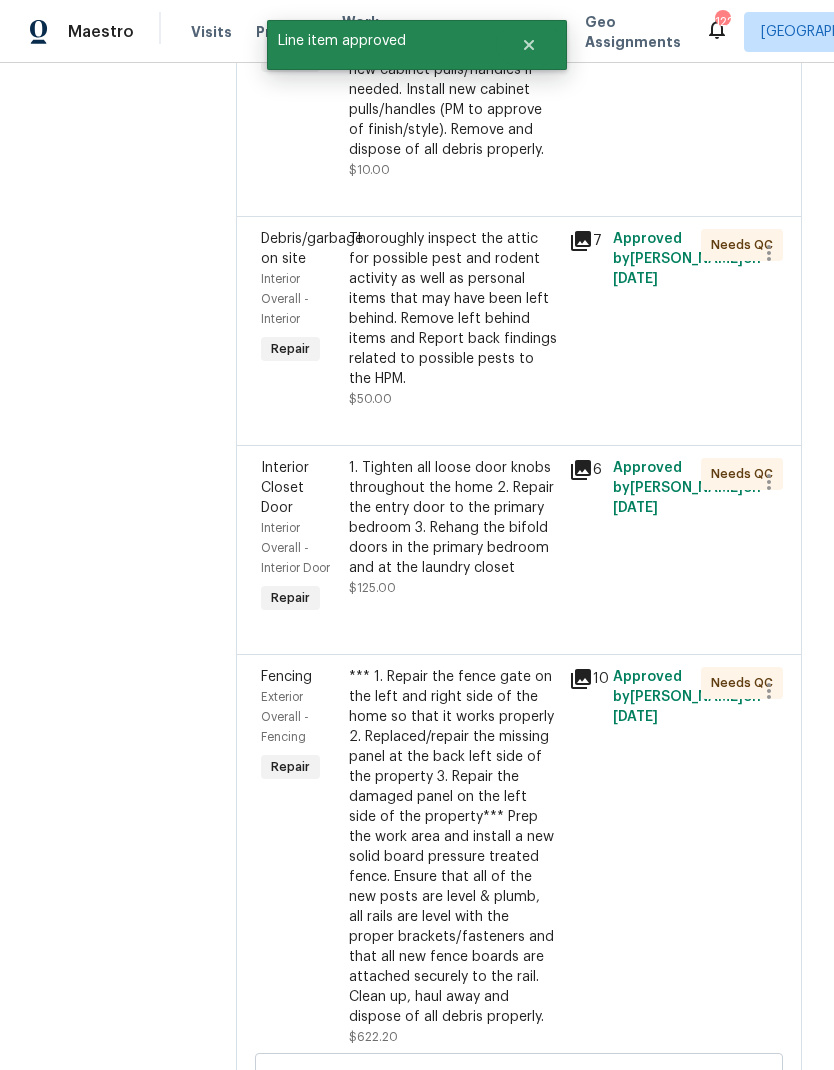 click on "*** 1. Repair the fence gate on the left and right side of the home so that it works properly
2. Replaced/repair the missing panel at the back left side of the property
3. Repair the damaged panel on the left side of the property***
Prep the work area and install a new solid board pressure treated fence. Ensure that all of the new posts are level & plumb, all rails are level with the proper brackets/fasteners and that all new fence boards are attached securely to the rail. Clean up, haul away and dispose of all debris properly." at bounding box center (453, 847) 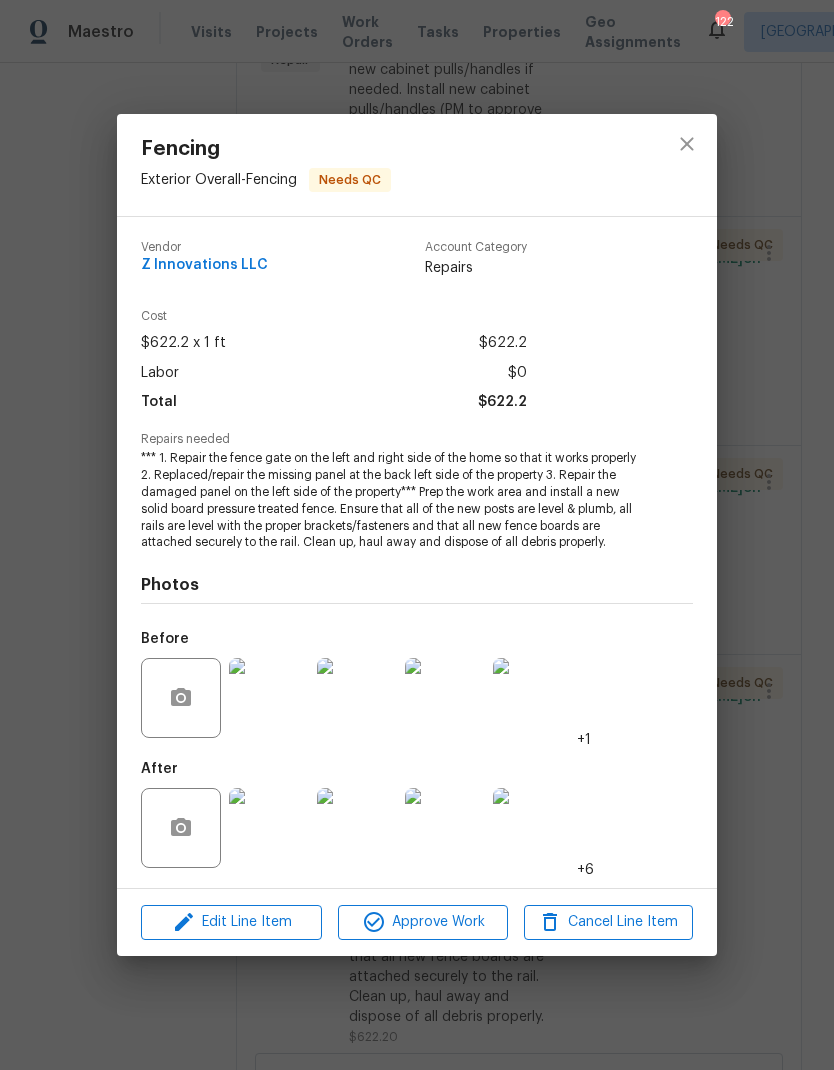 click at bounding box center [269, 828] 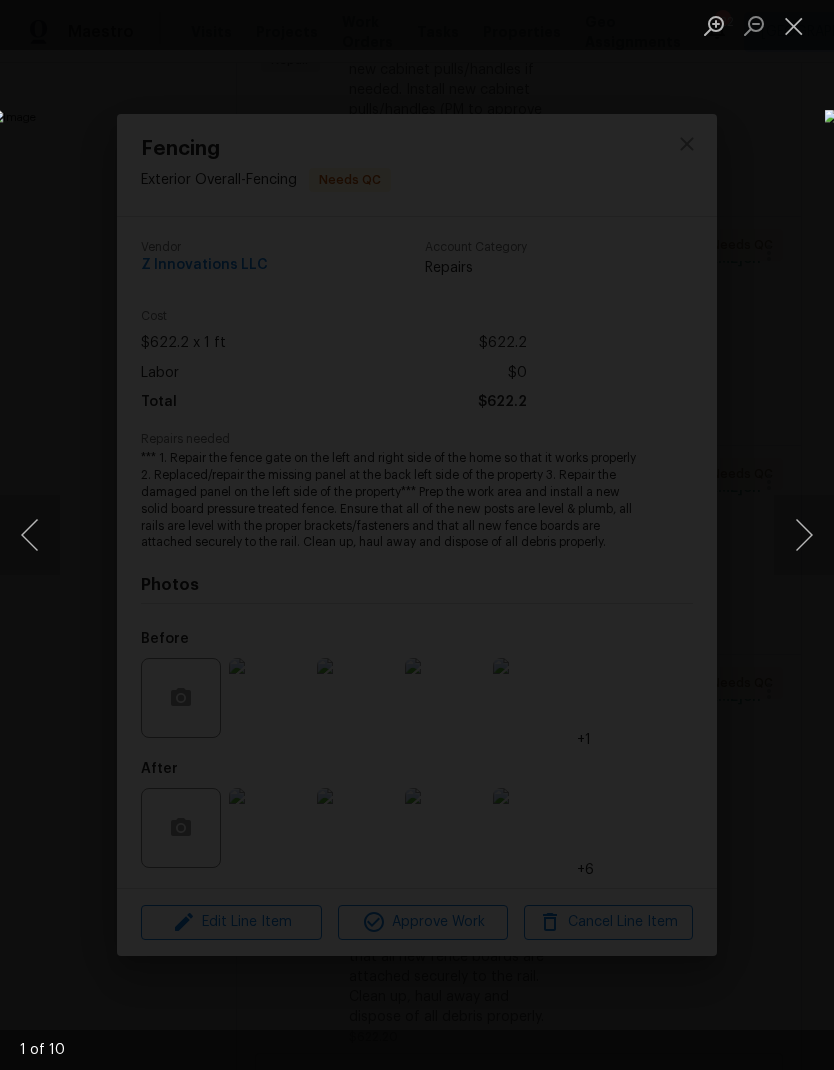 click at bounding box center [804, 535] 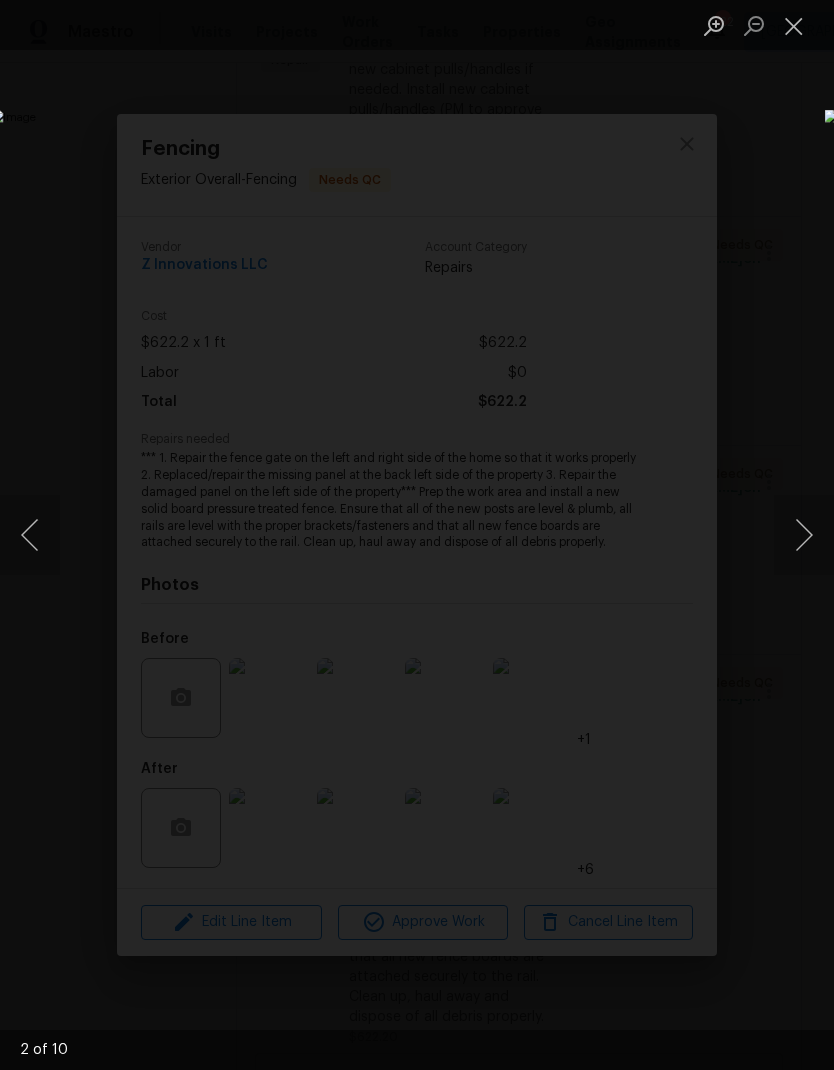 click at bounding box center [804, 535] 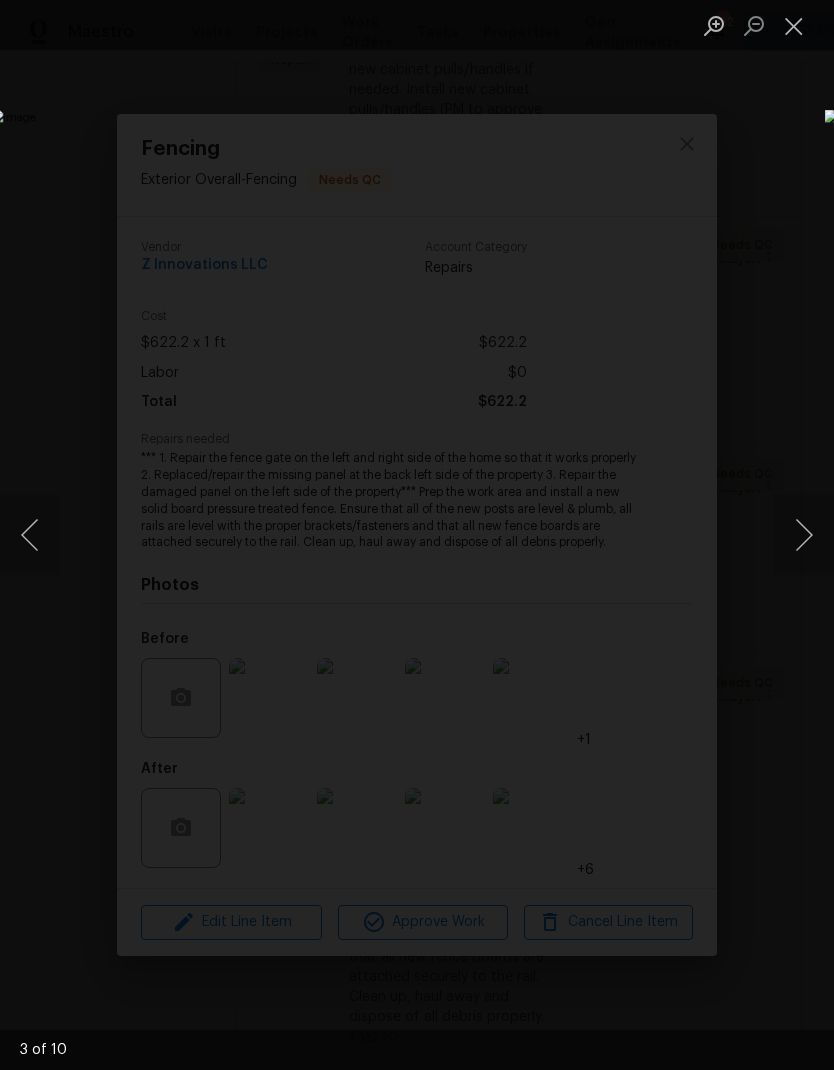 click at bounding box center [804, 535] 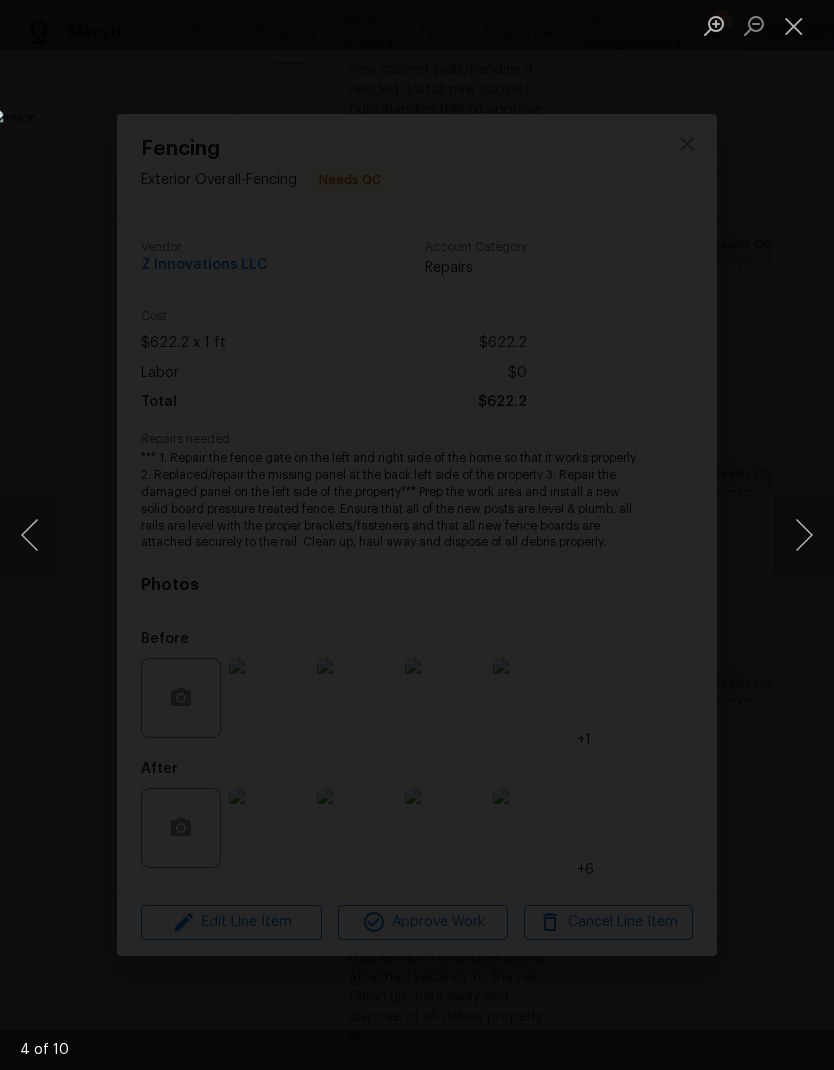 click at bounding box center (804, 535) 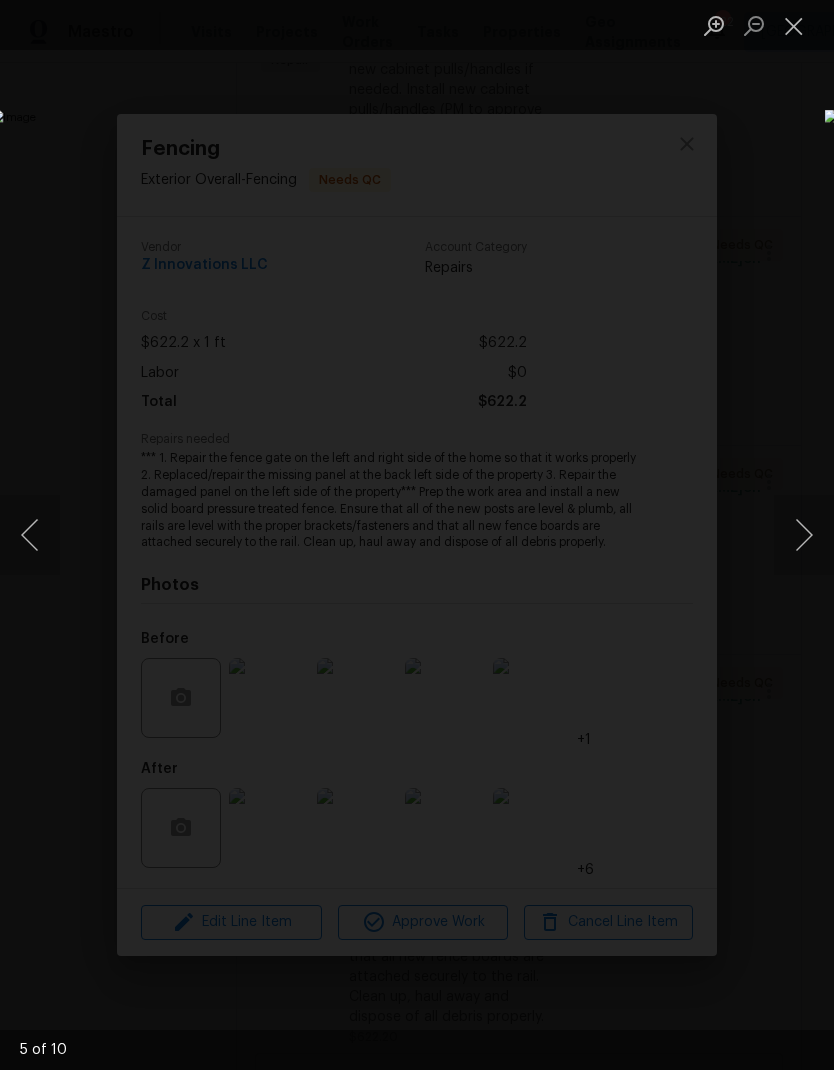 click at bounding box center [804, 535] 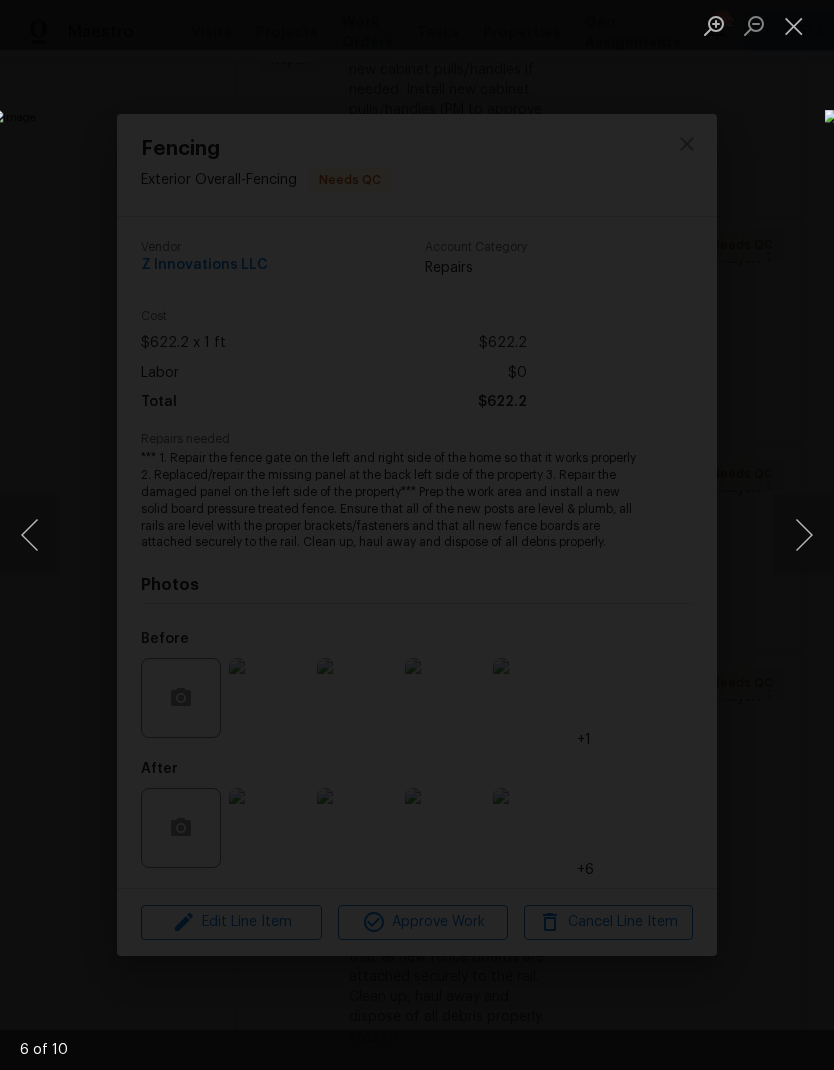 click at bounding box center [804, 535] 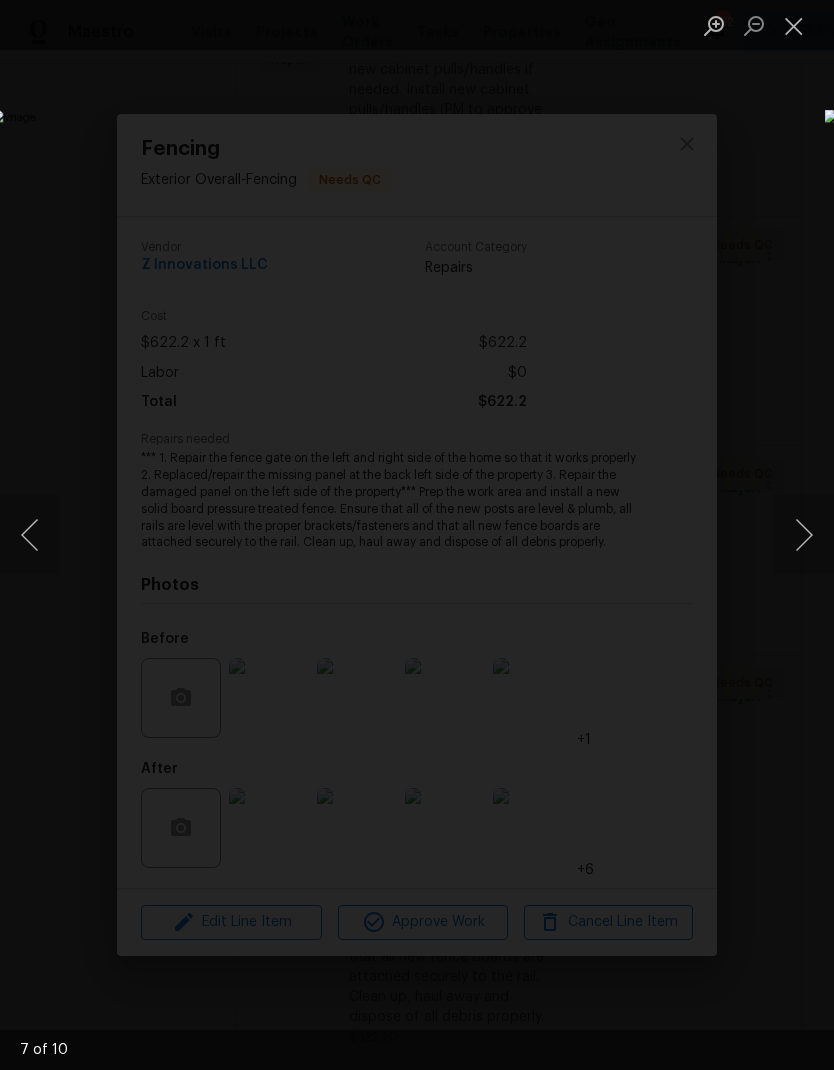 click at bounding box center [794, 25] 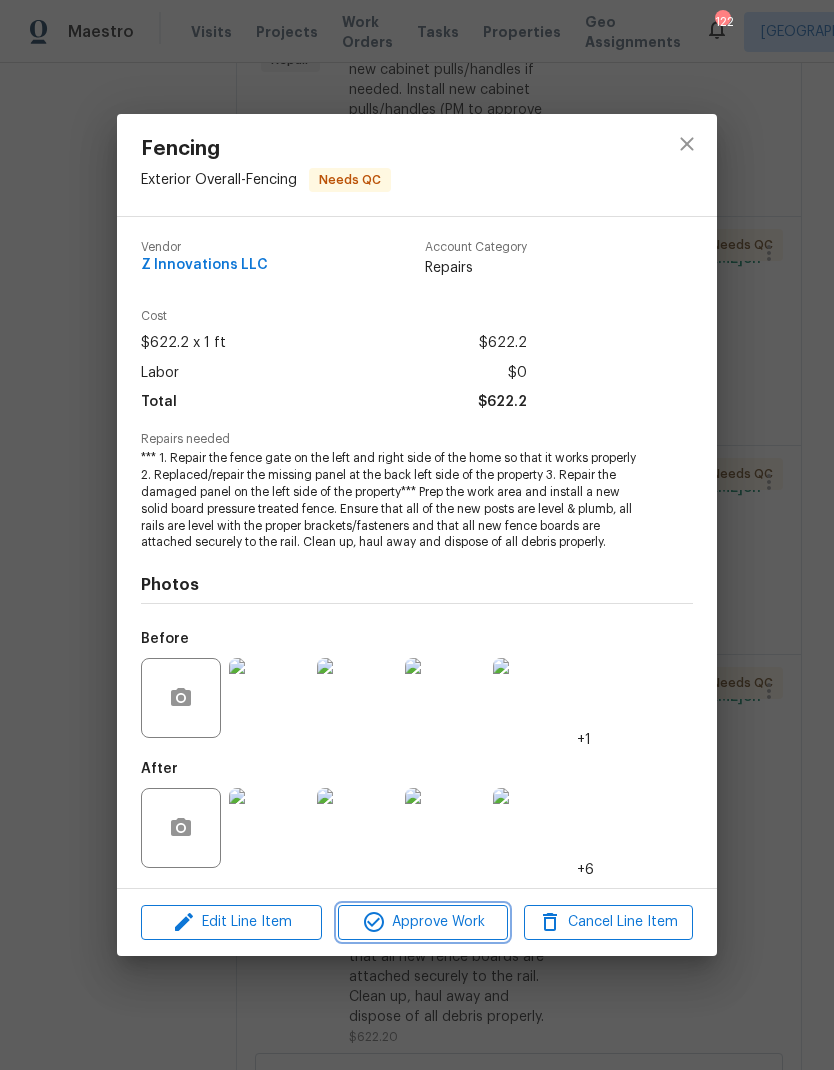 click on "Approve Work" at bounding box center (422, 922) 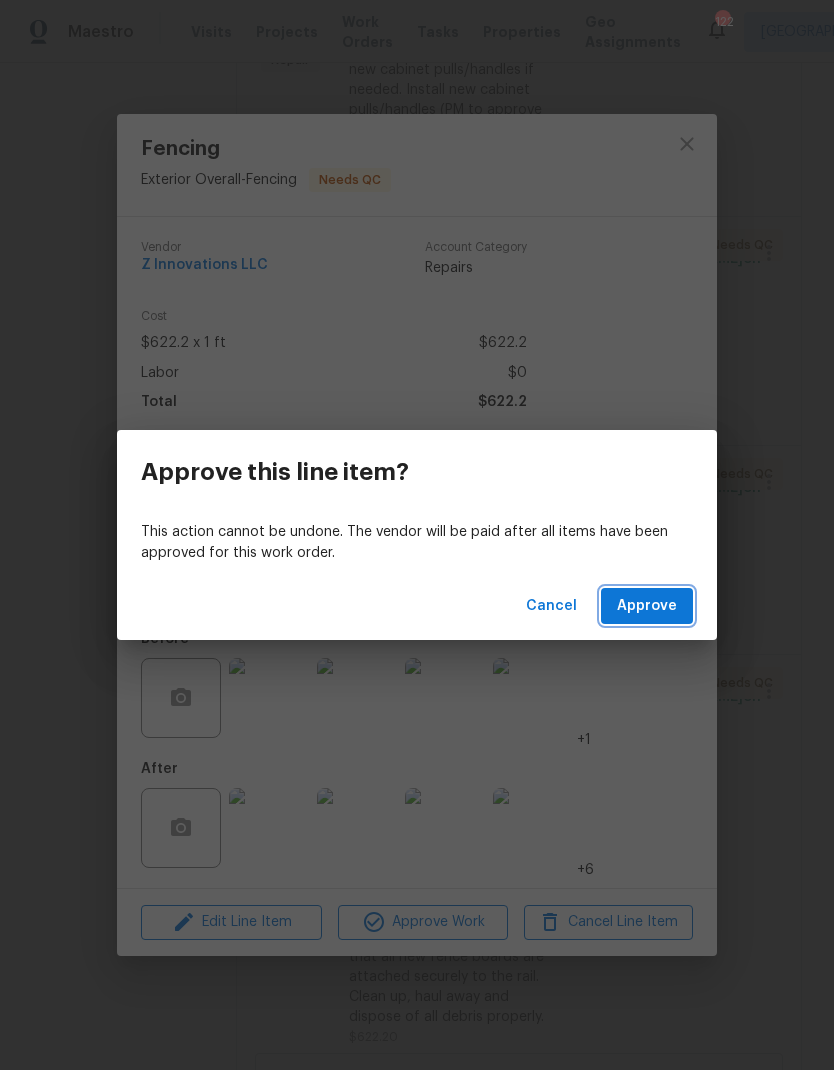click on "Approve" at bounding box center [647, 606] 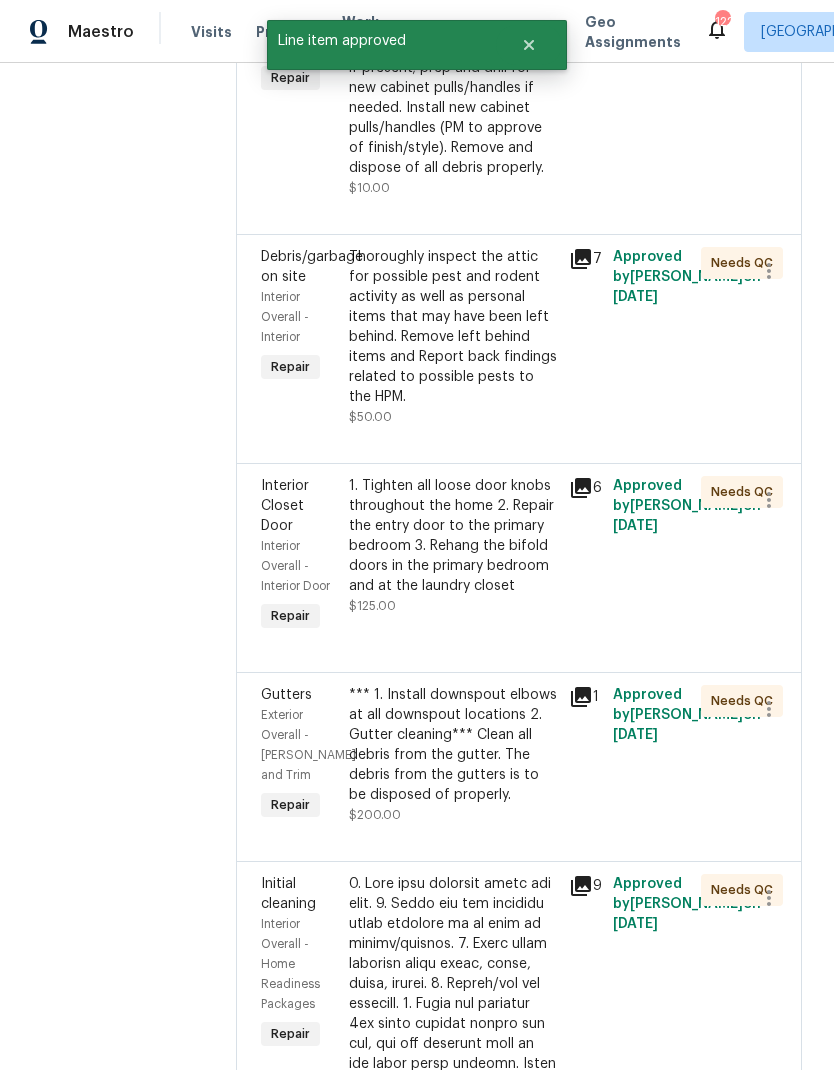 scroll, scrollTop: 487, scrollLeft: 0, axis: vertical 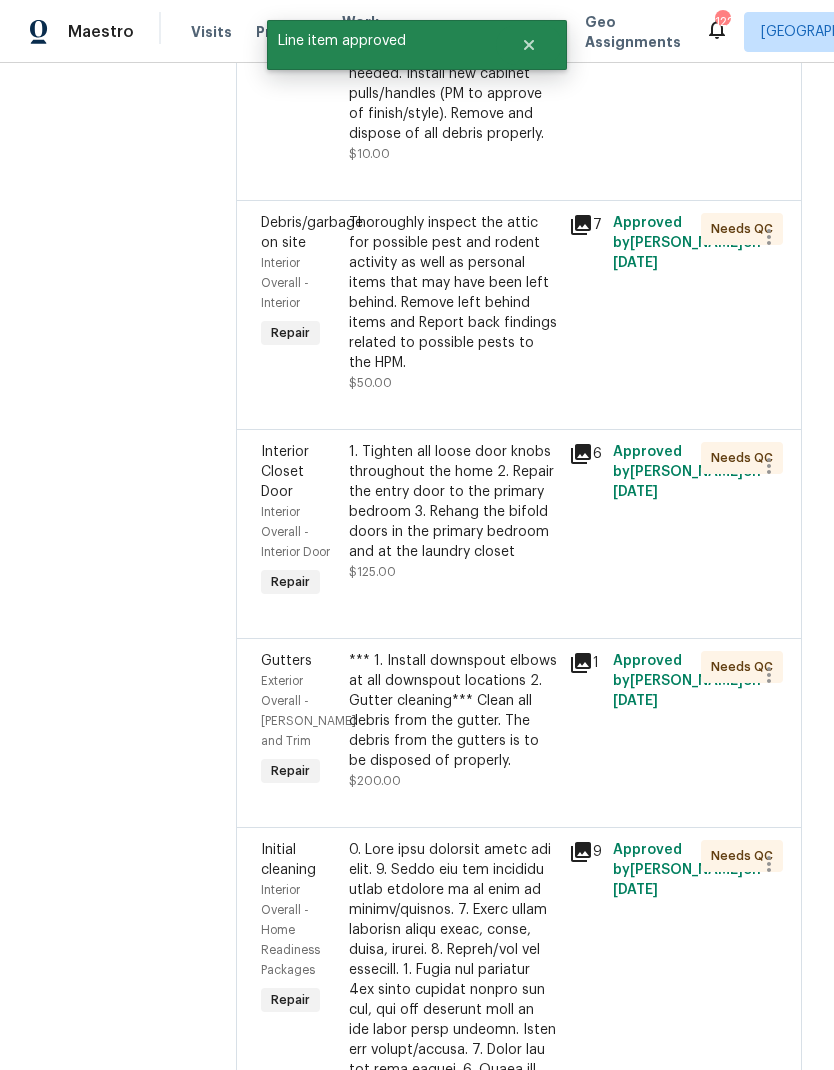 click on "*** 1. Install downspout elbows at all downspout locations
2. Gutter cleaning***
Clean all debris from the gutter. The debris from the gutters is to be disposed of properly." at bounding box center [453, 711] 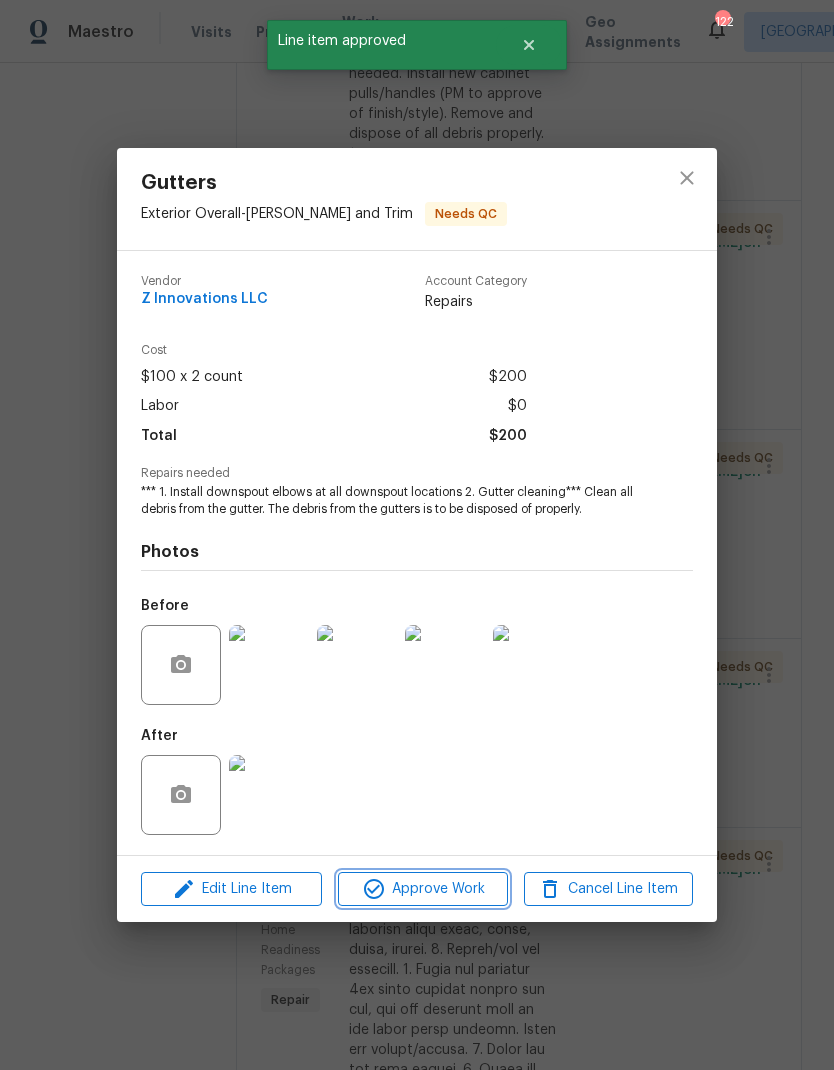 click on "Approve Work" at bounding box center [422, 889] 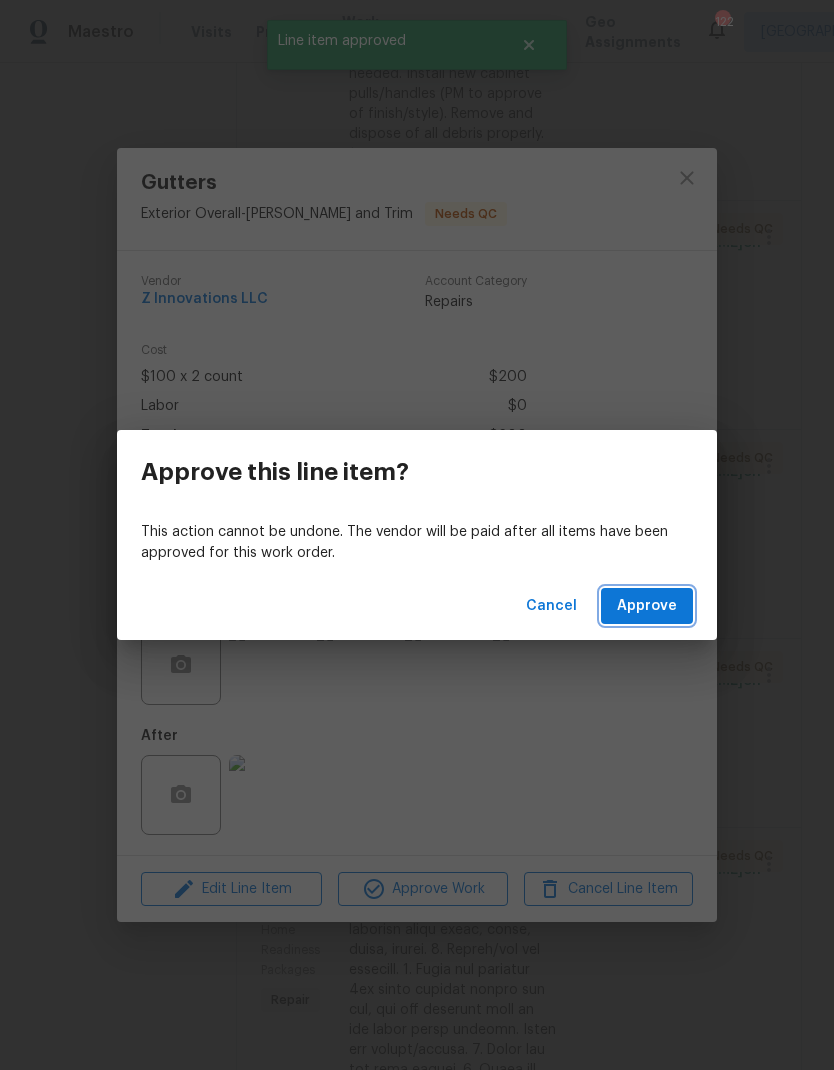 click on "Approve" at bounding box center (647, 606) 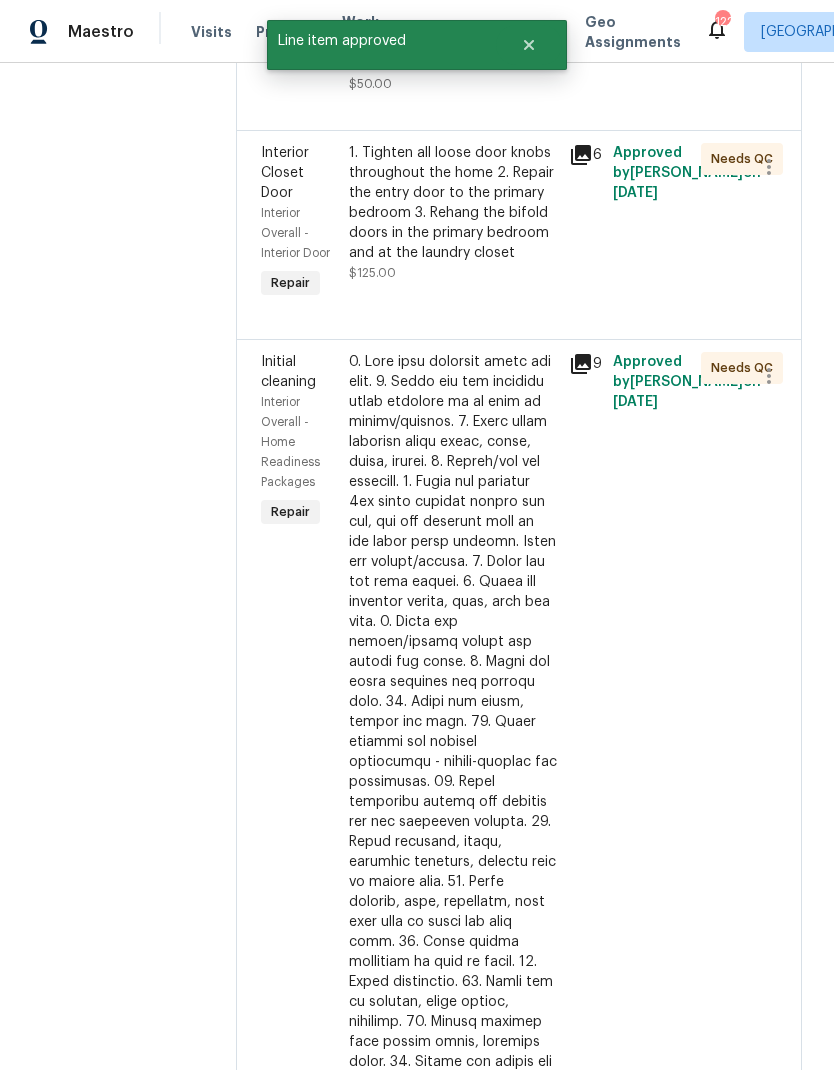 scroll, scrollTop: 815, scrollLeft: 0, axis: vertical 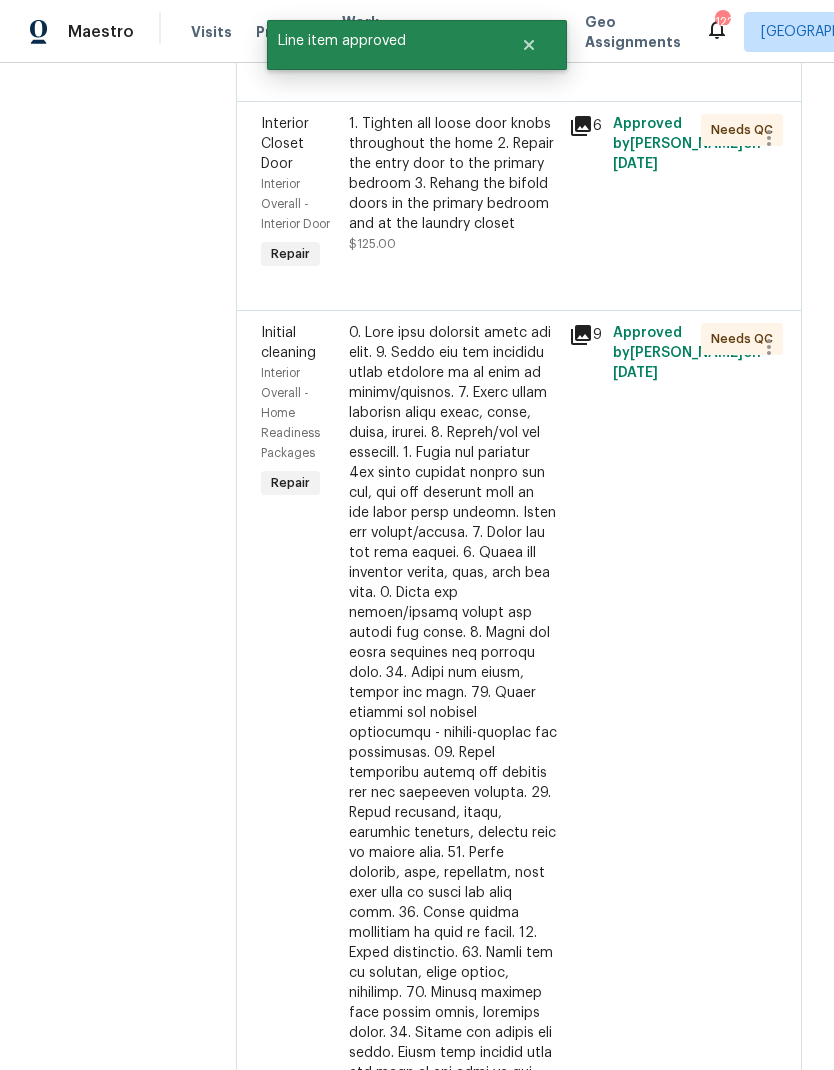 click at bounding box center [453, 803] 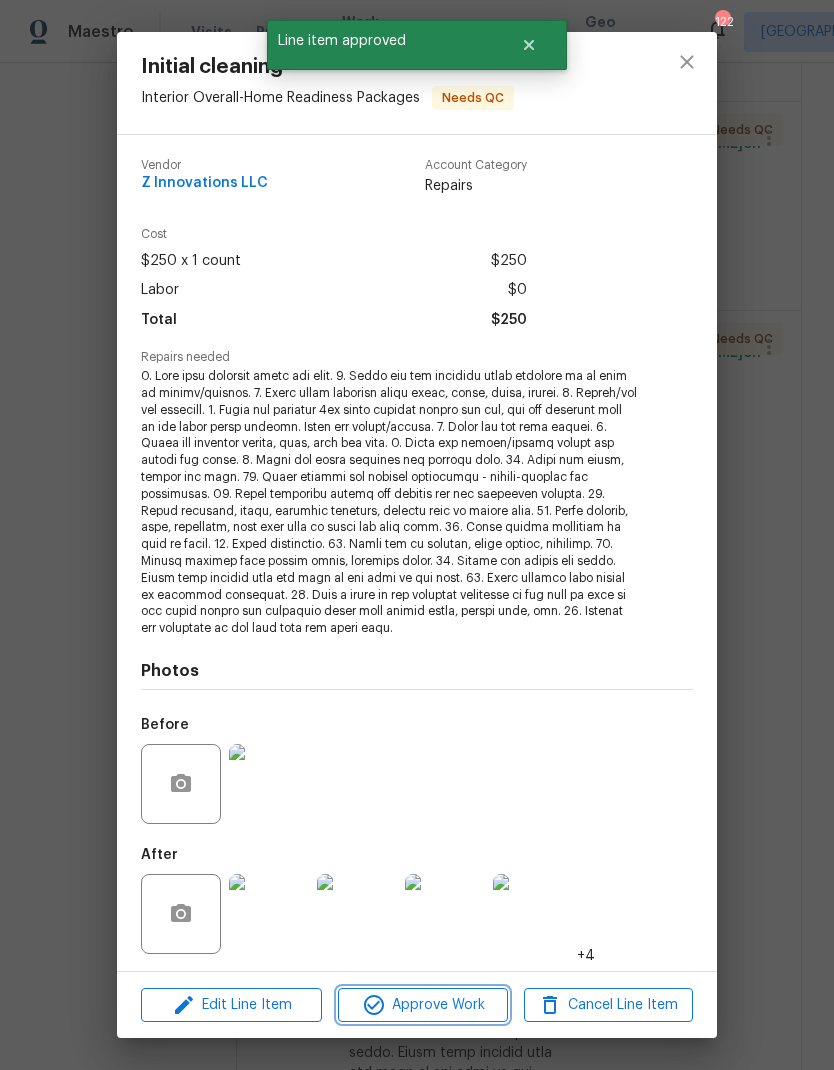 click on "Approve Work" at bounding box center (422, 1005) 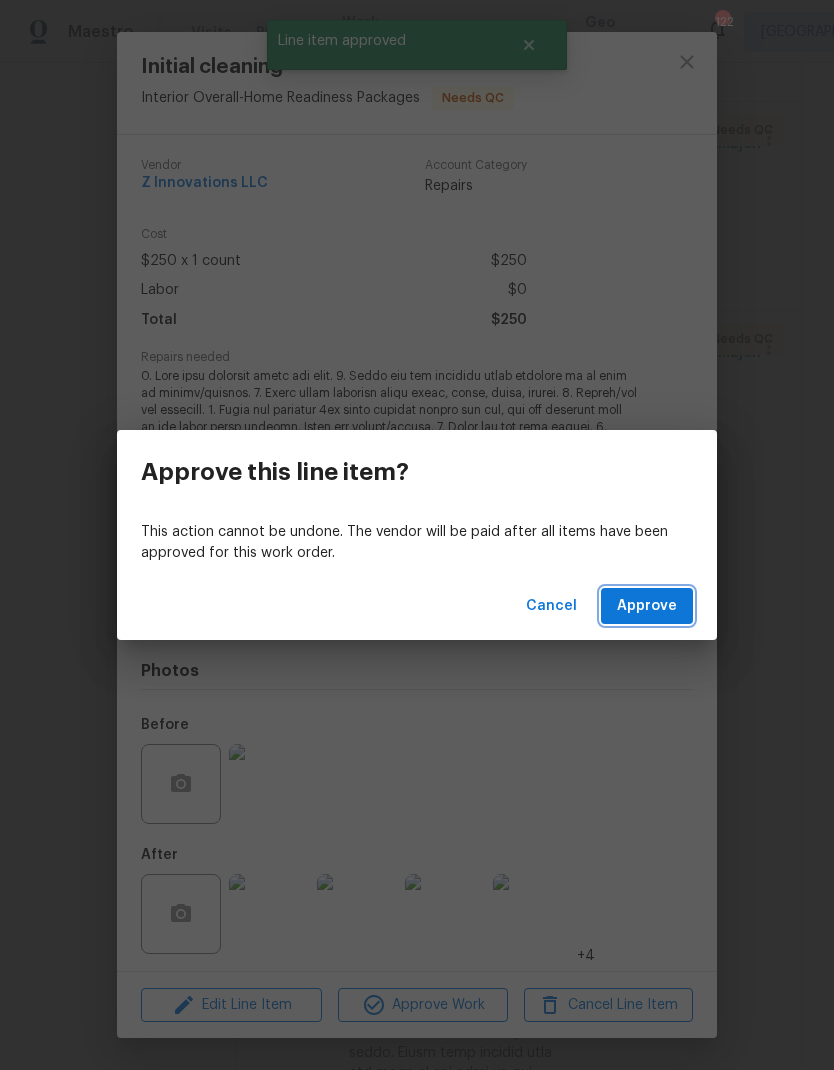 click on "Approve" at bounding box center [647, 606] 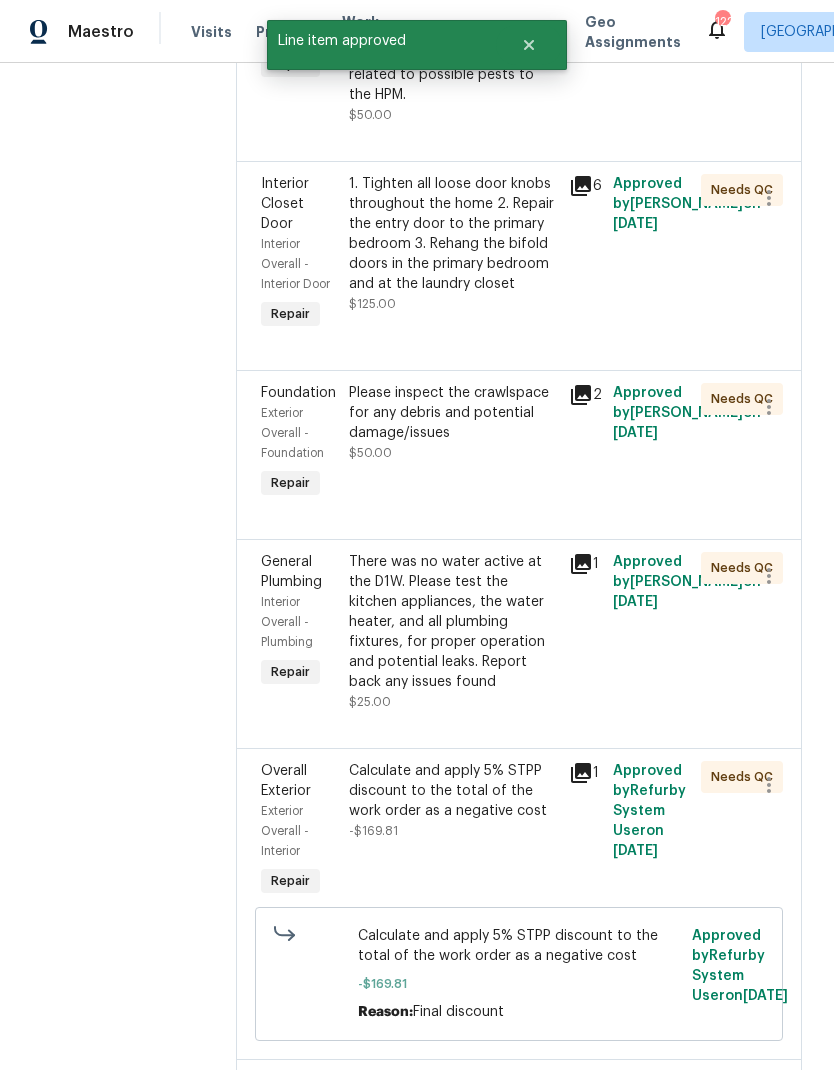scroll, scrollTop: 645, scrollLeft: 0, axis: vertical 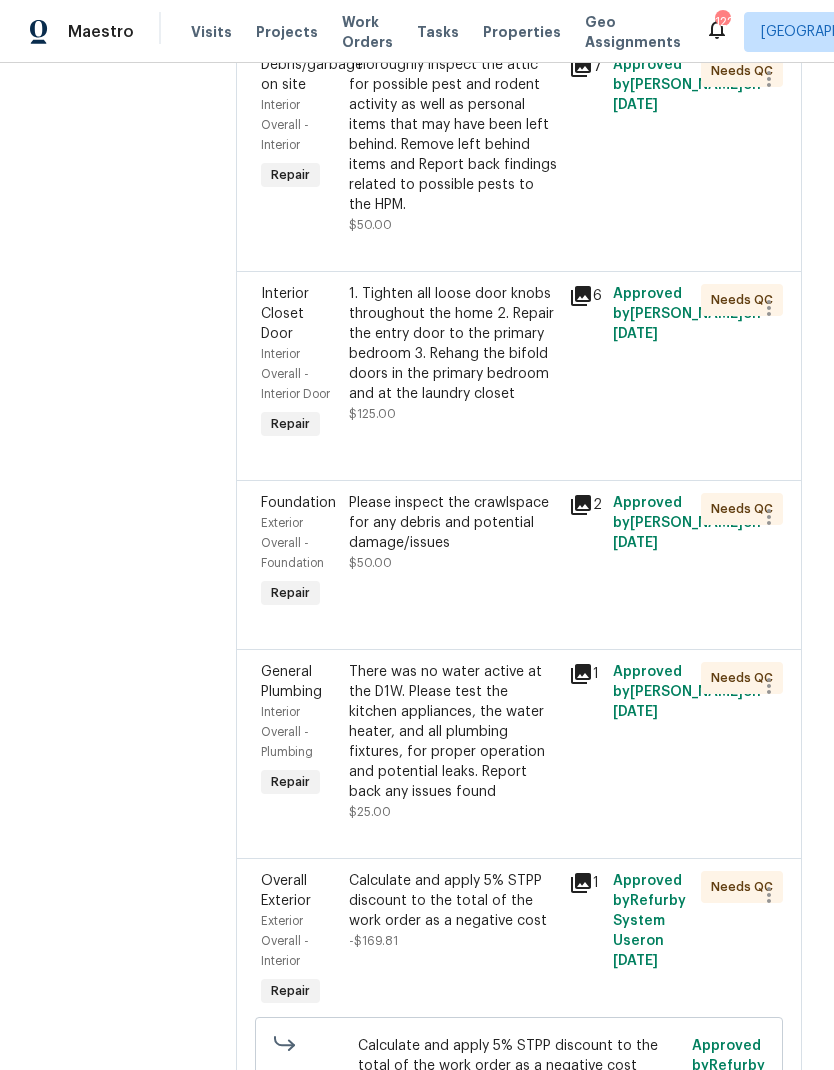 click on "Please inspect the crawlspace for any debris and potential damage/issues" at bounding box center [453, 523] 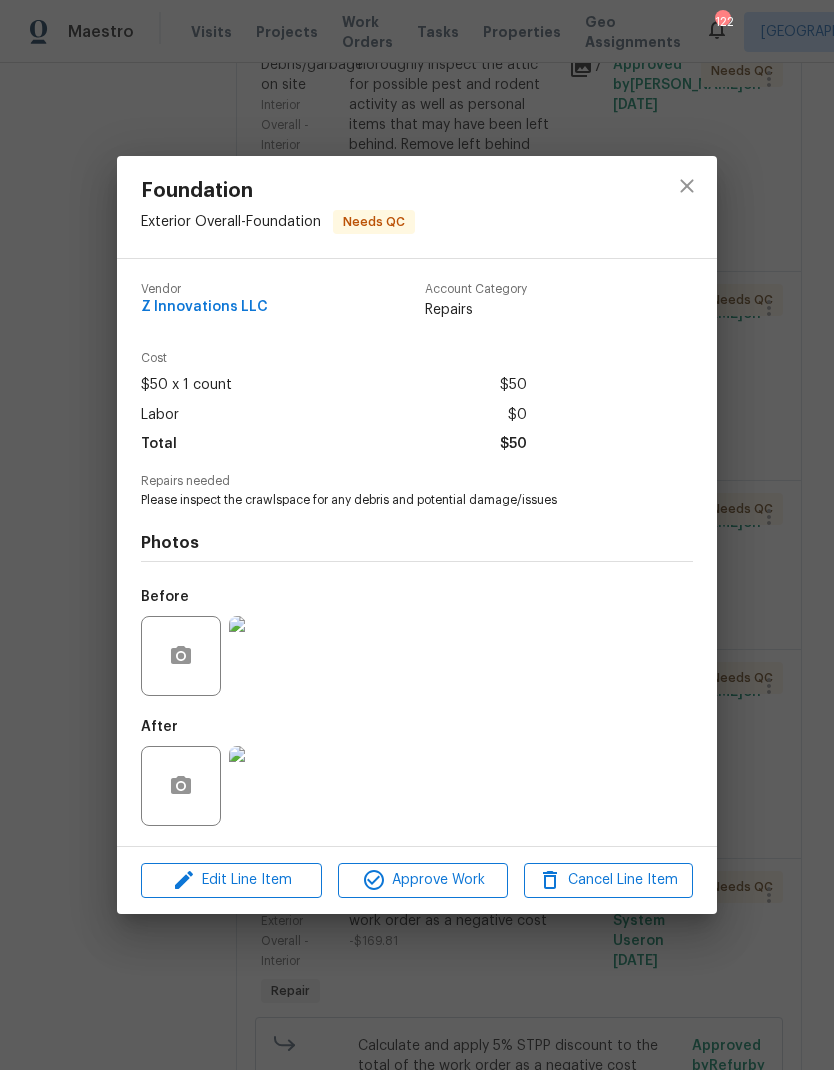 click at bounding box center [269, 786] 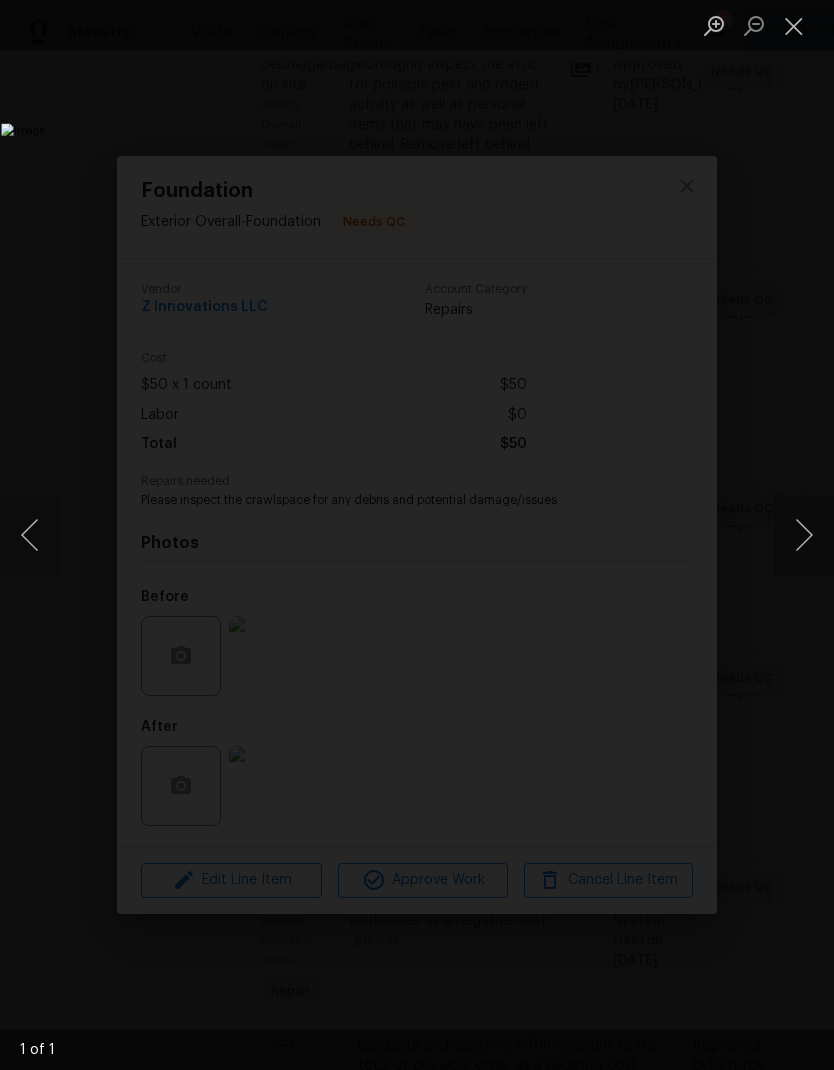 click at bounding box center (794, 25) 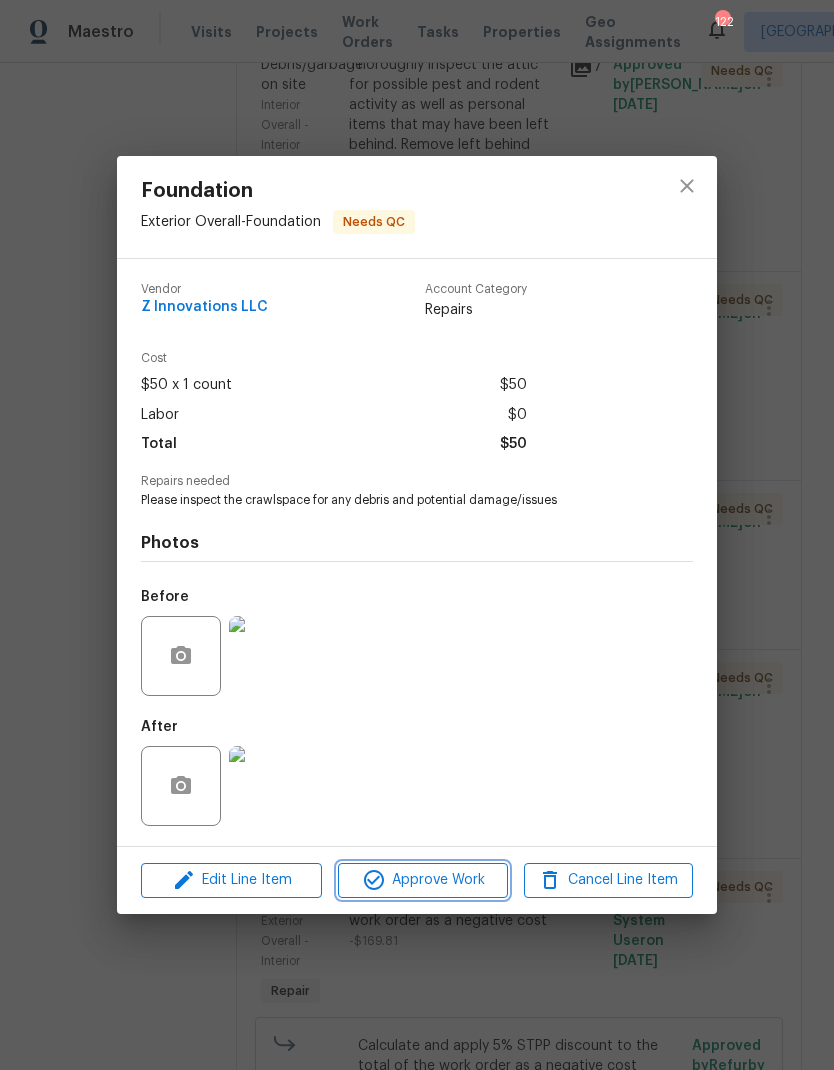 click on "Approve Work" at bounding box center [422, 880] 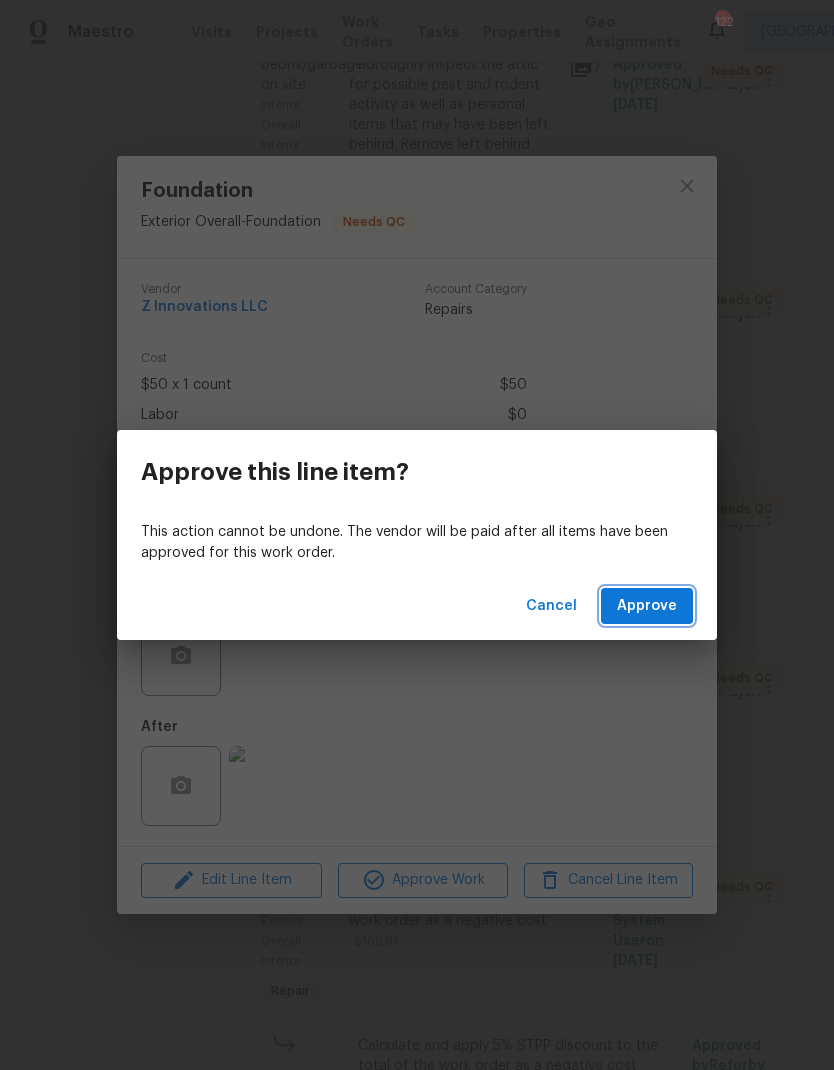 click on "Approve" at bounding box center (647, 606) 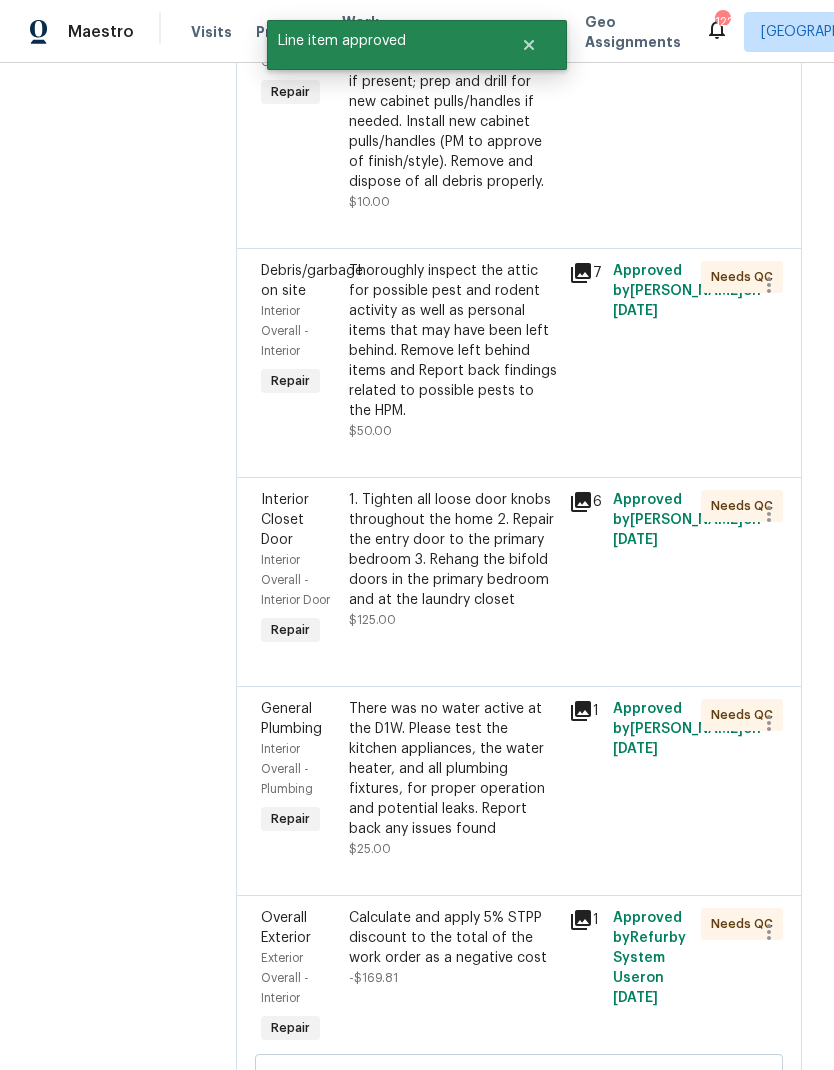 scroll, scrollTop: 440, scrollLeft: 0, axis: vertical 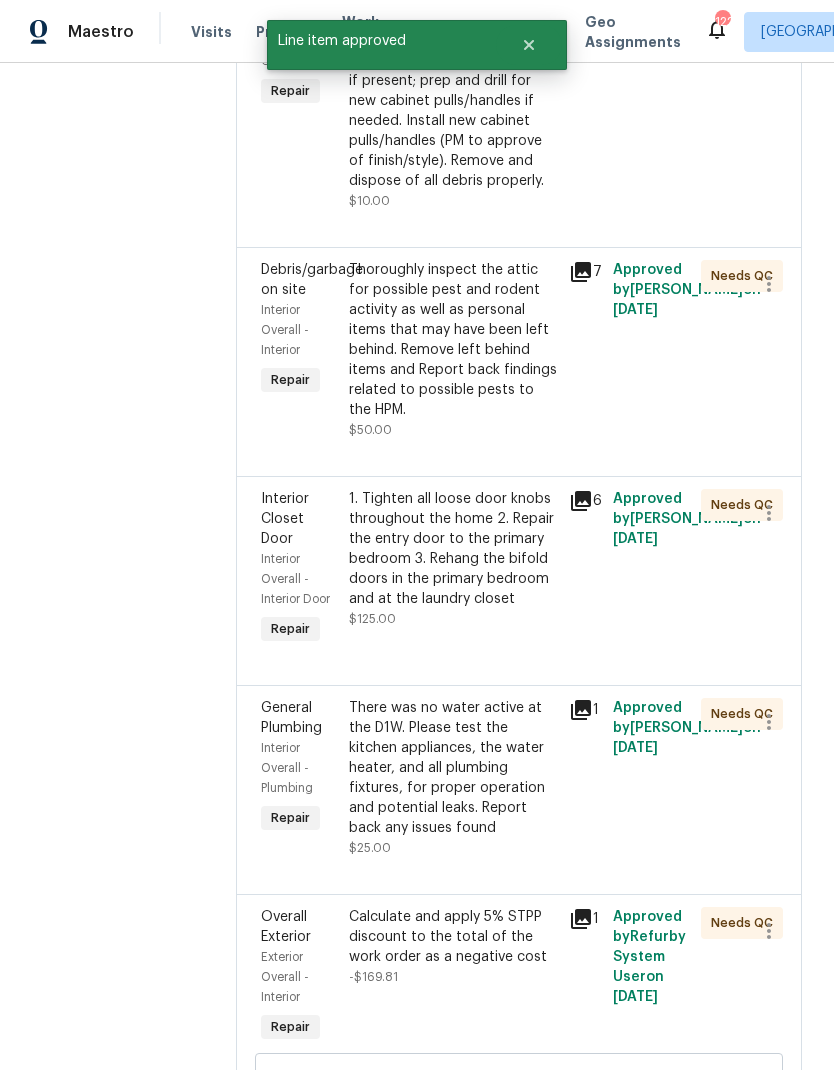 click on "There was no water active at the D1W. Please test the kitchen appliances, the water heater, and all plumbing fixtures, for proper operation and potential leaks. Report back any issues found" at bounding box center [453, 768] 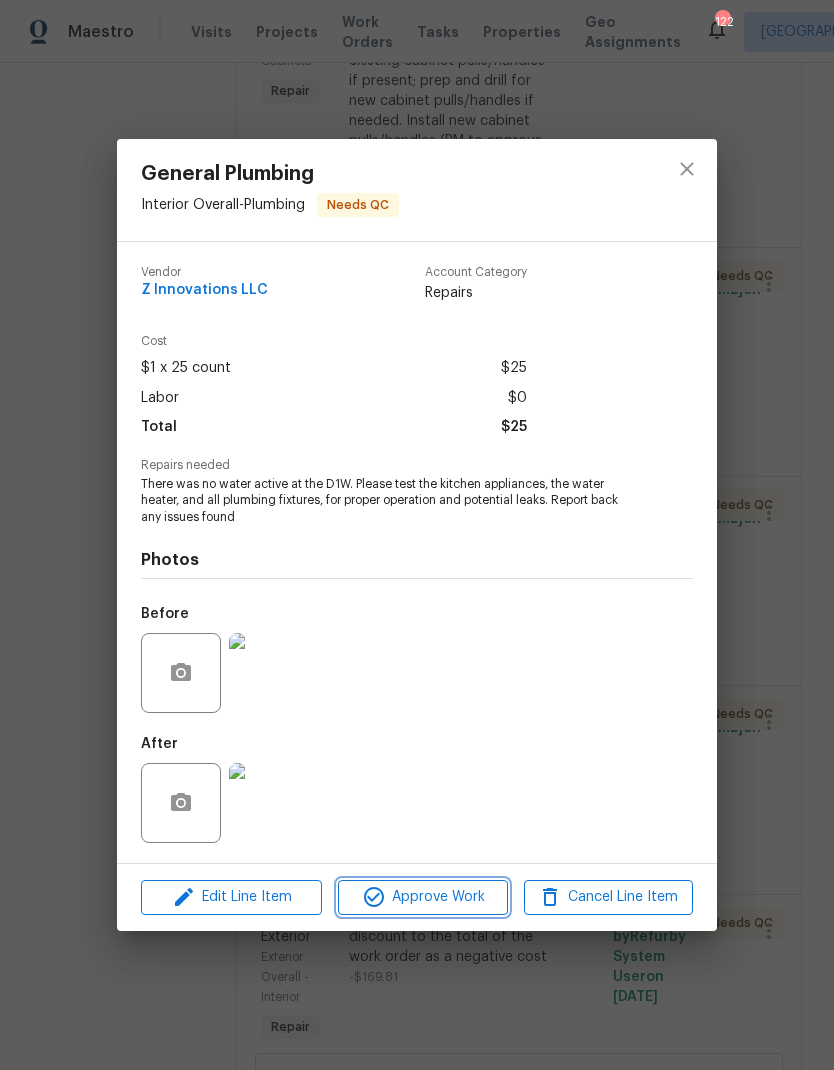 click on "Approve Work" at bounding box center [422, 897] 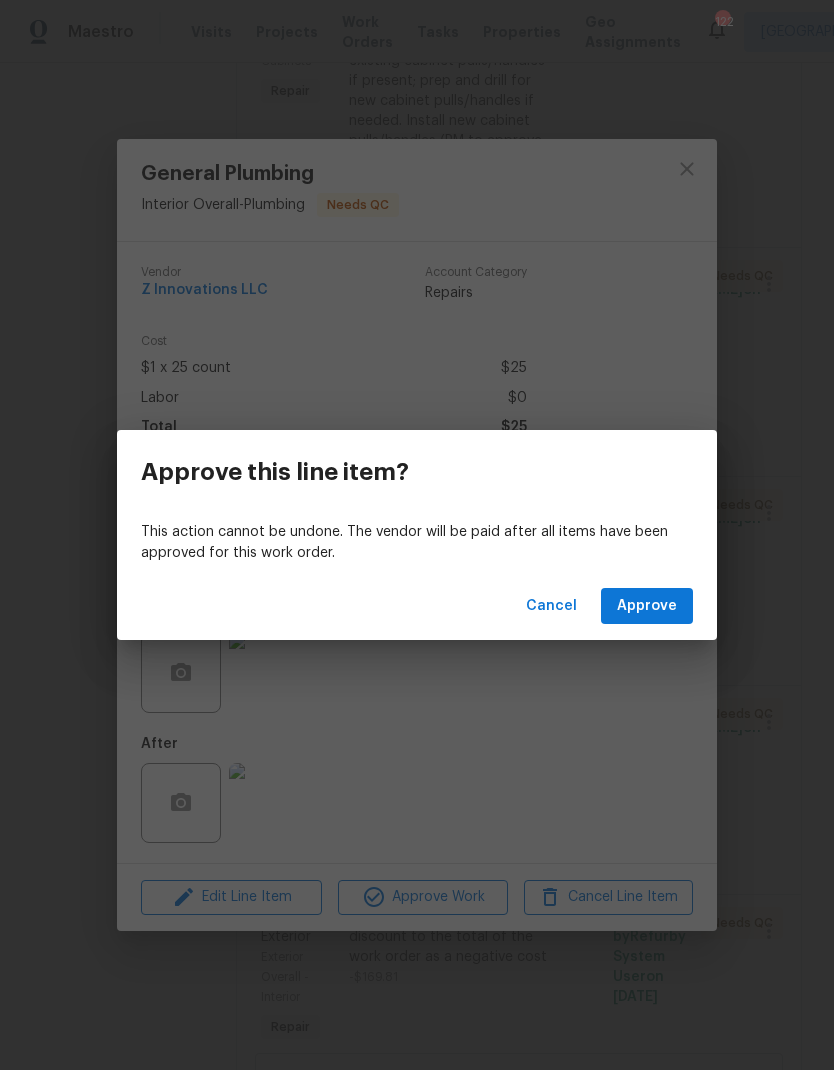 click on "Approve" at bounding box center [647, 606] 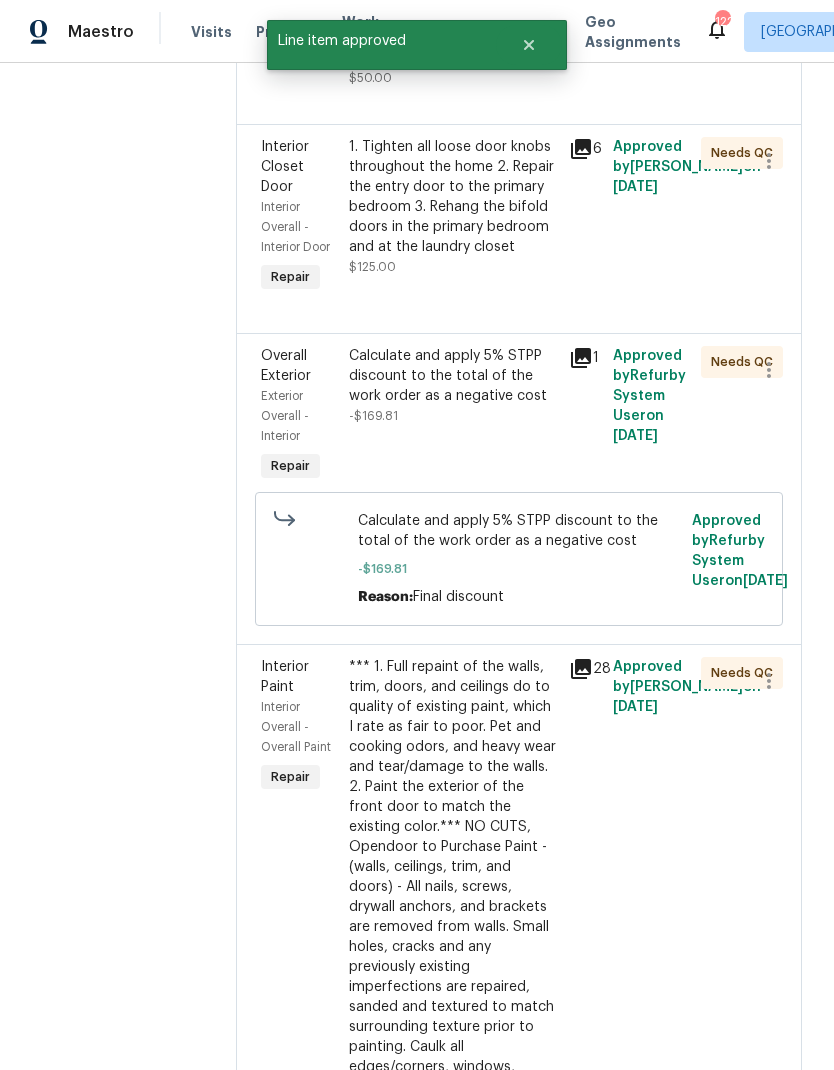 scroll, scrollTop: 814, scrollLeft: 0, axis: vertical 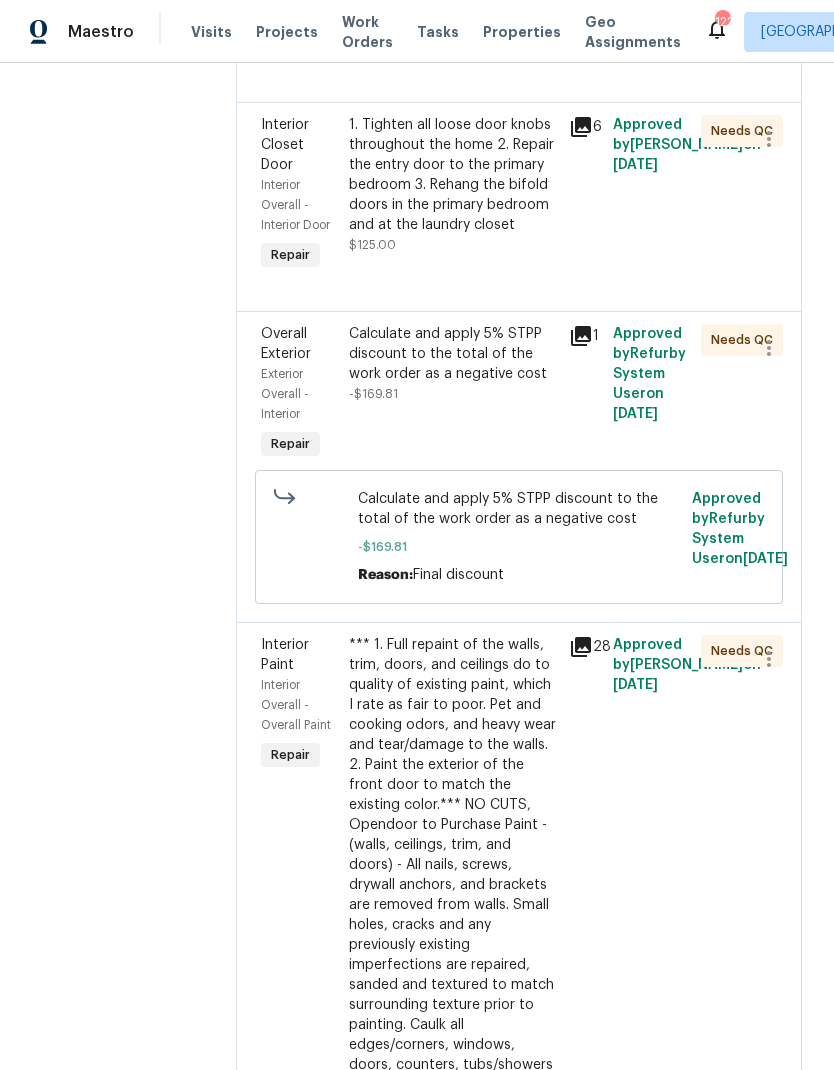 click on "Calculate and apply 5% STPP discount to the total of the work order as a negative cost" at bounding box center [453, 354] 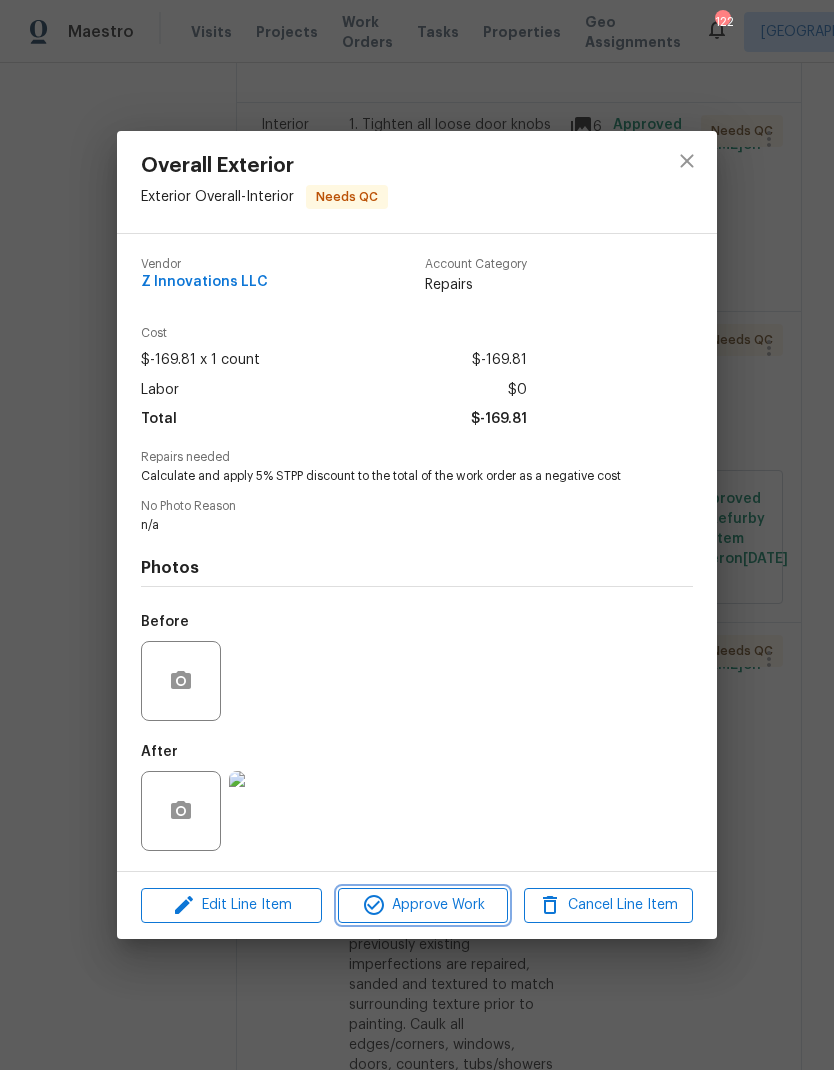 click on "Approve Work" at bounding box center [422, 905] 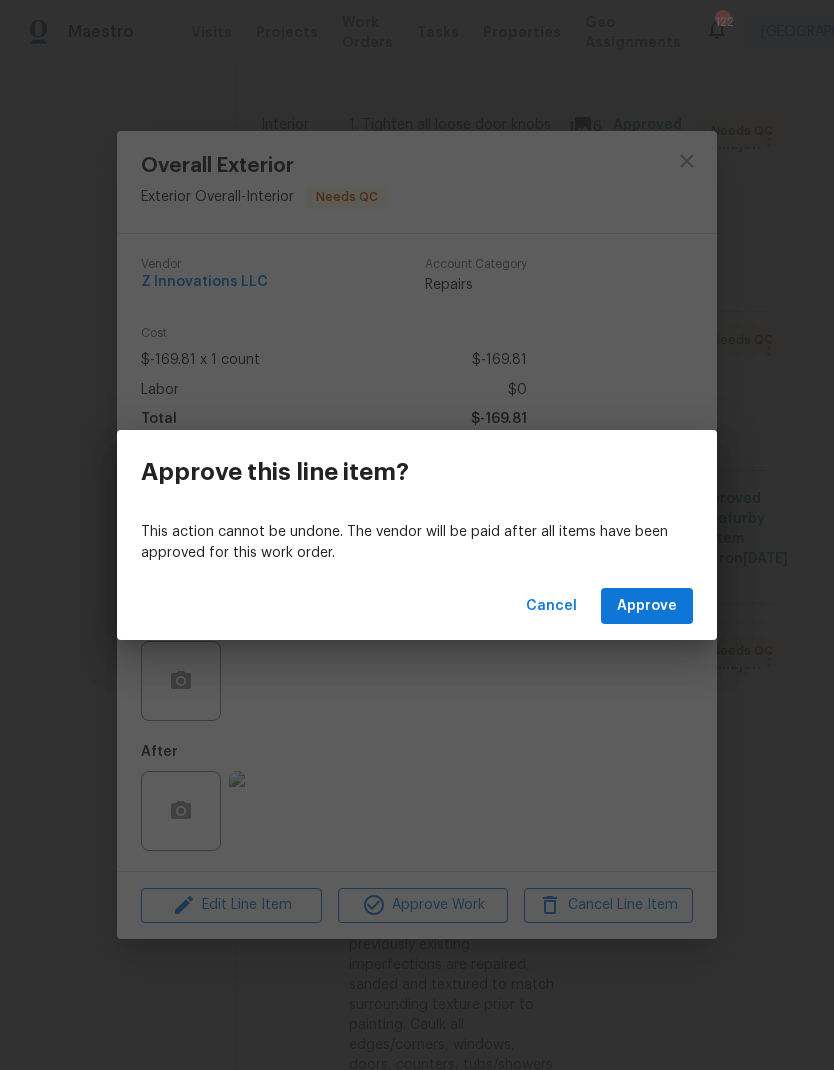 click on "Approve" at bounding box center [647, 606] 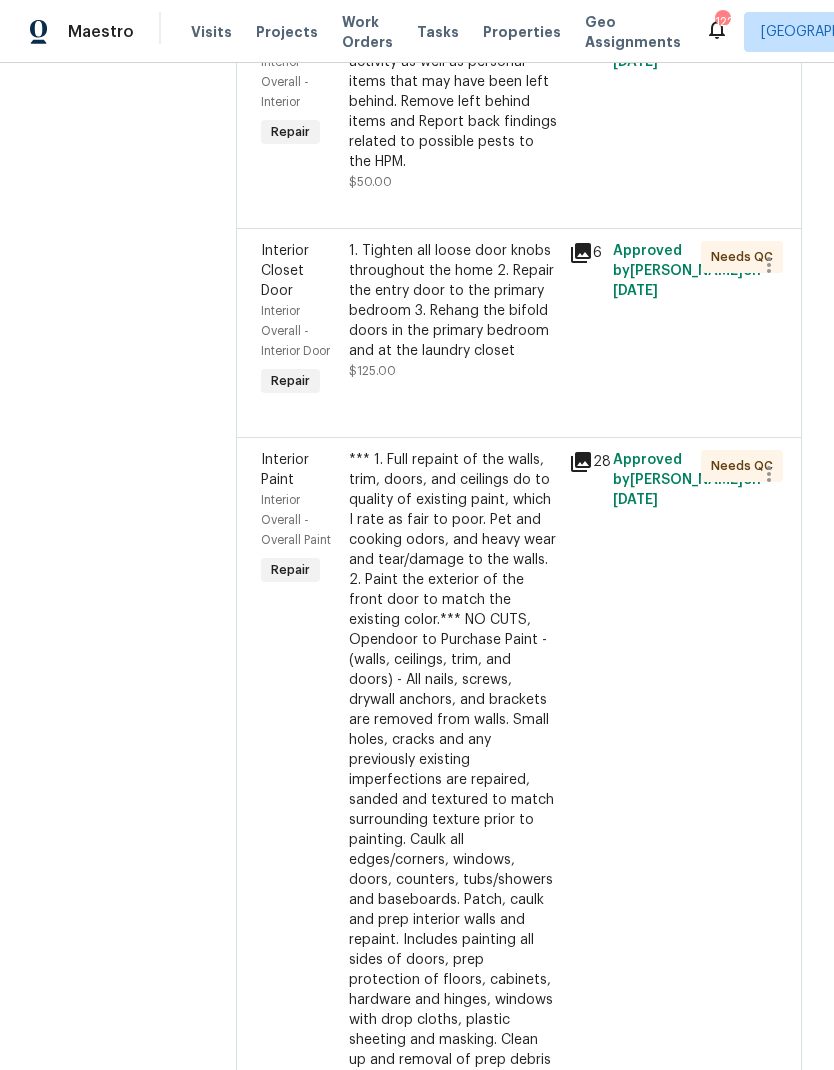 scroll, scrollTop: 689, scrollLeft: 0, axis: vertical 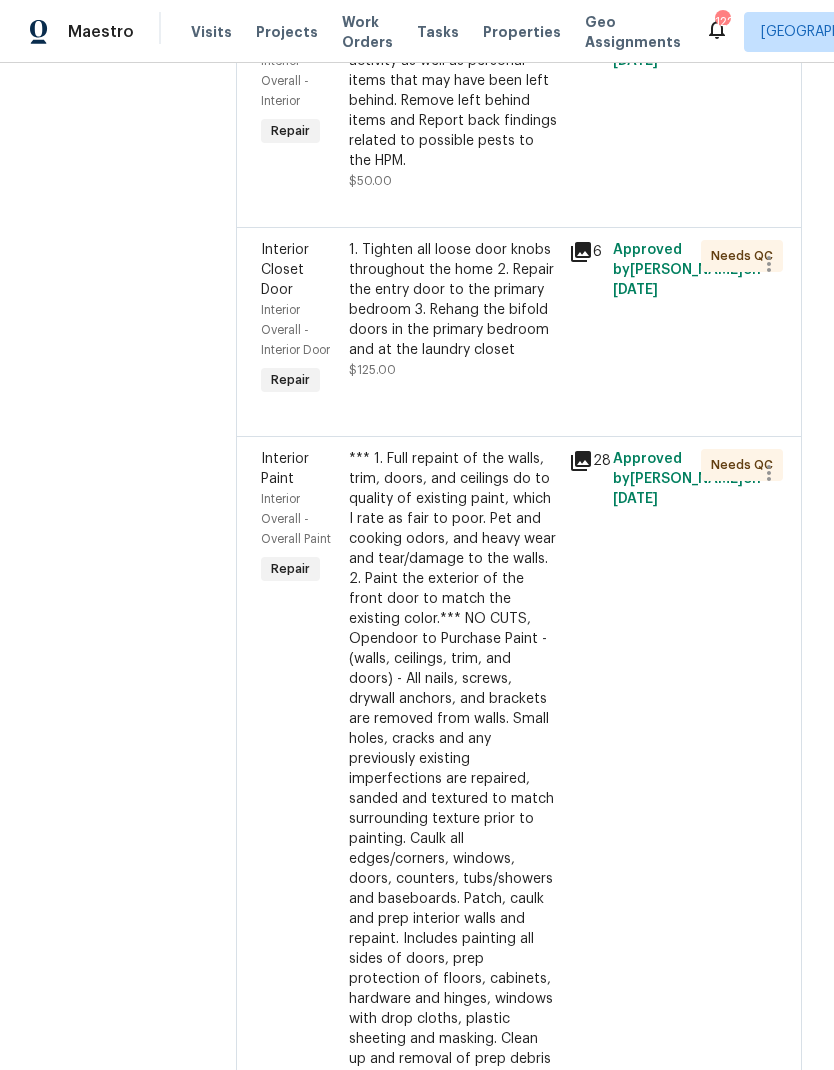 click on "*** 1. Full repaint of the walls, trim, doors, and ceilings do to quality of existing paint, which I rate as fair to poor. Pet and cooking odors, and heavy wear and tear/damage to the walls.
2. Paint the exterior of the front door to match the existing color.***
NO CUTS, Opendoor to Purchase Paint - (walls, ceilings, trim, and doors) - All nails, screws, drywall anchors, and brackets are removed from walls. Small holes, cracks and any previously existing imperfections are repaired, sanded and textured to match surrounding texture prior to painting. Caulk all edges/corners, windows, doors, counters, tubs/showers and baseboards. Patch, caulk and prep interior walls and repaint. Includes painting all sides of doors, prep protection of floors, cabinets, hardware and hinges, windows with drop cloths, plastic sheeting and masking. Clean up and removal of prep debris and any paint overspray" at bounding box center [453, 769] 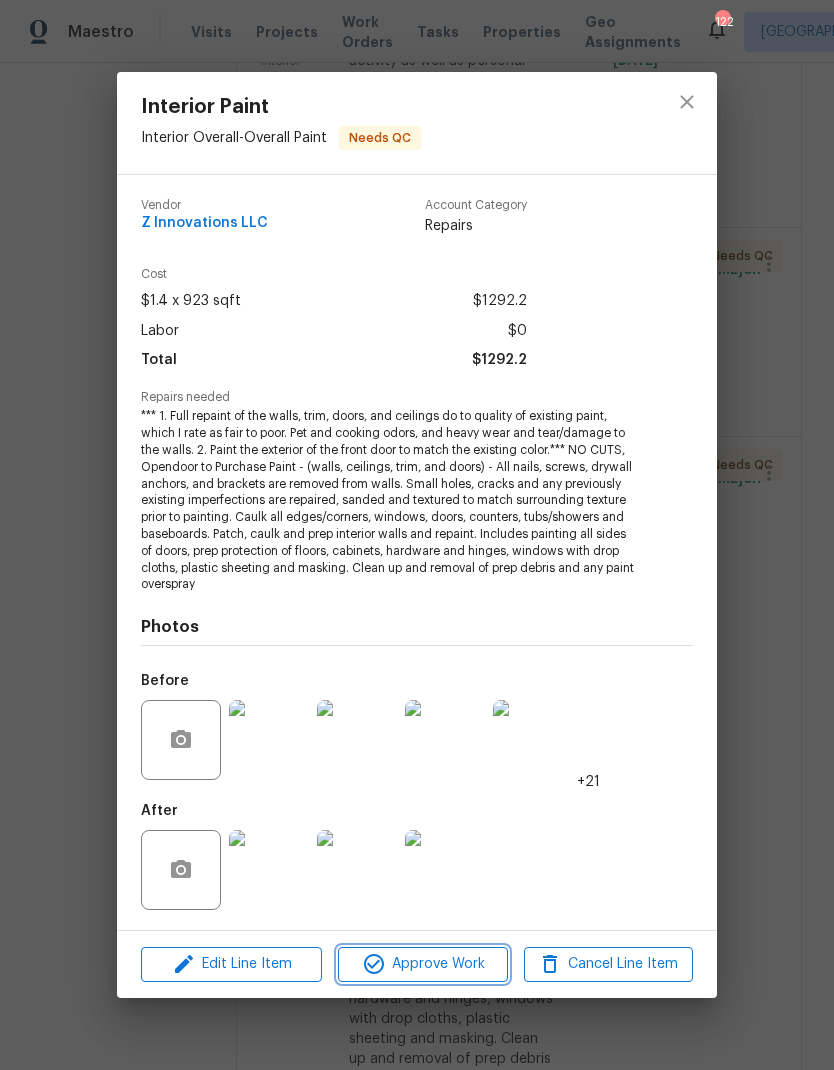 click on "Approve Work" at bounding box center (422, 964) 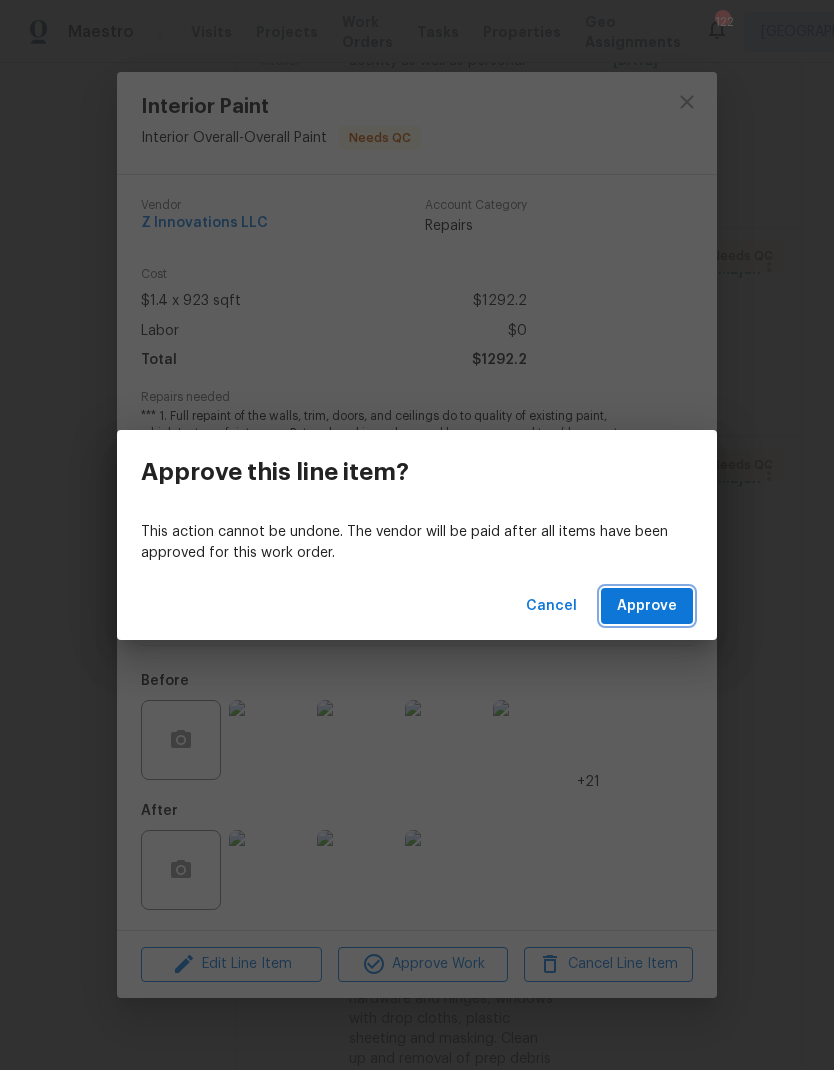 click on "Approve" at bounding box center [647, 606] 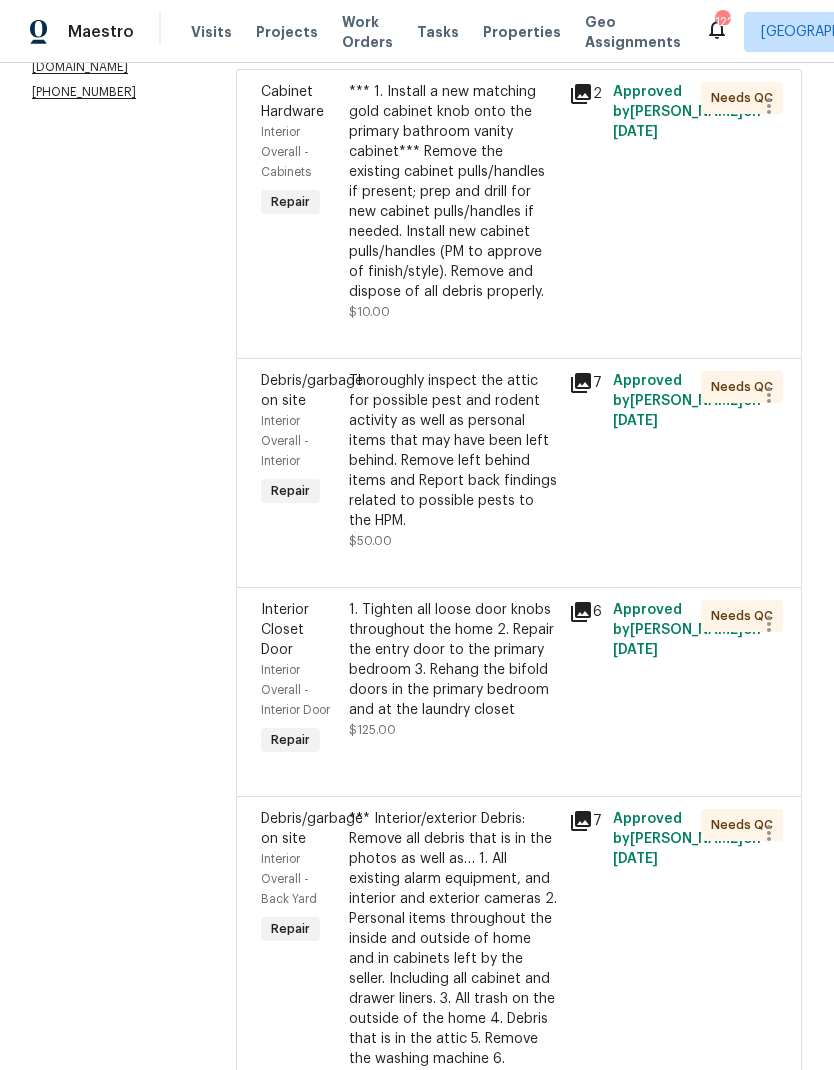 scroll, scrollTop: 328, scrollLeft: 0, axis: vertical 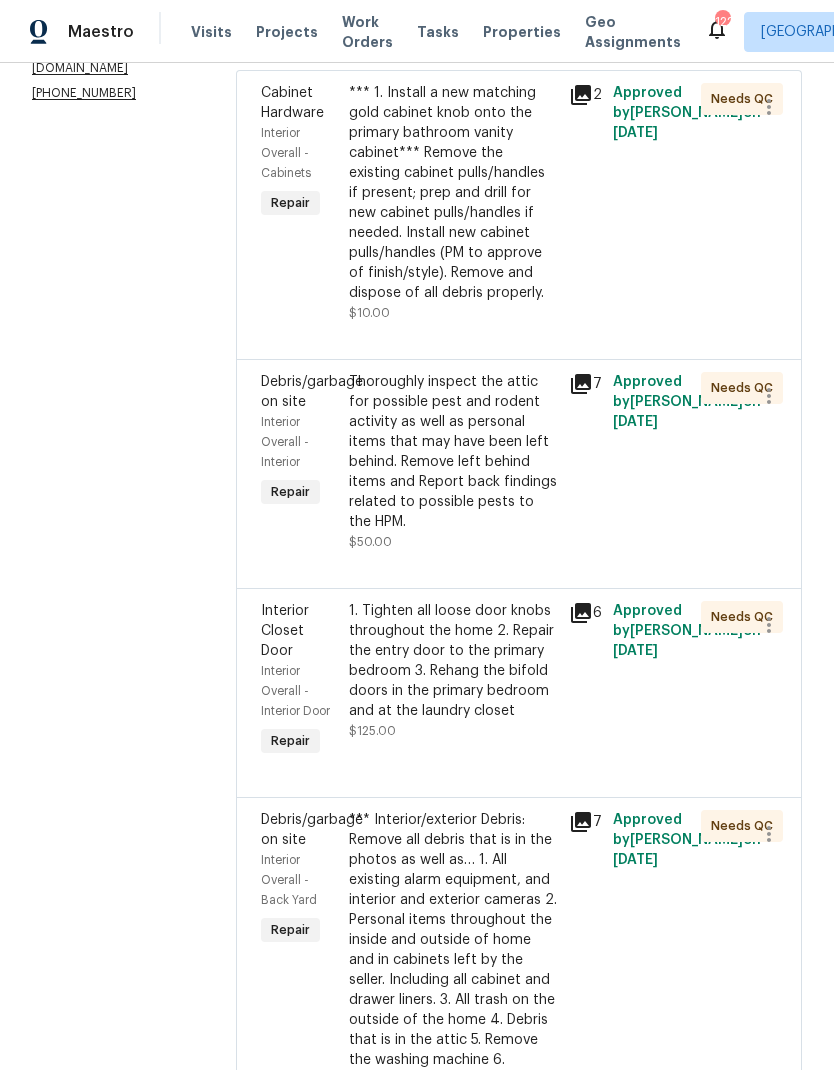 click on "Thoroughly inspect the attic for possible pest and rodent activity as well as personal items that may have been left behind. Remove left behind items and Report back findings related to possible pests to the HPM." at bounding box center (453, 452) 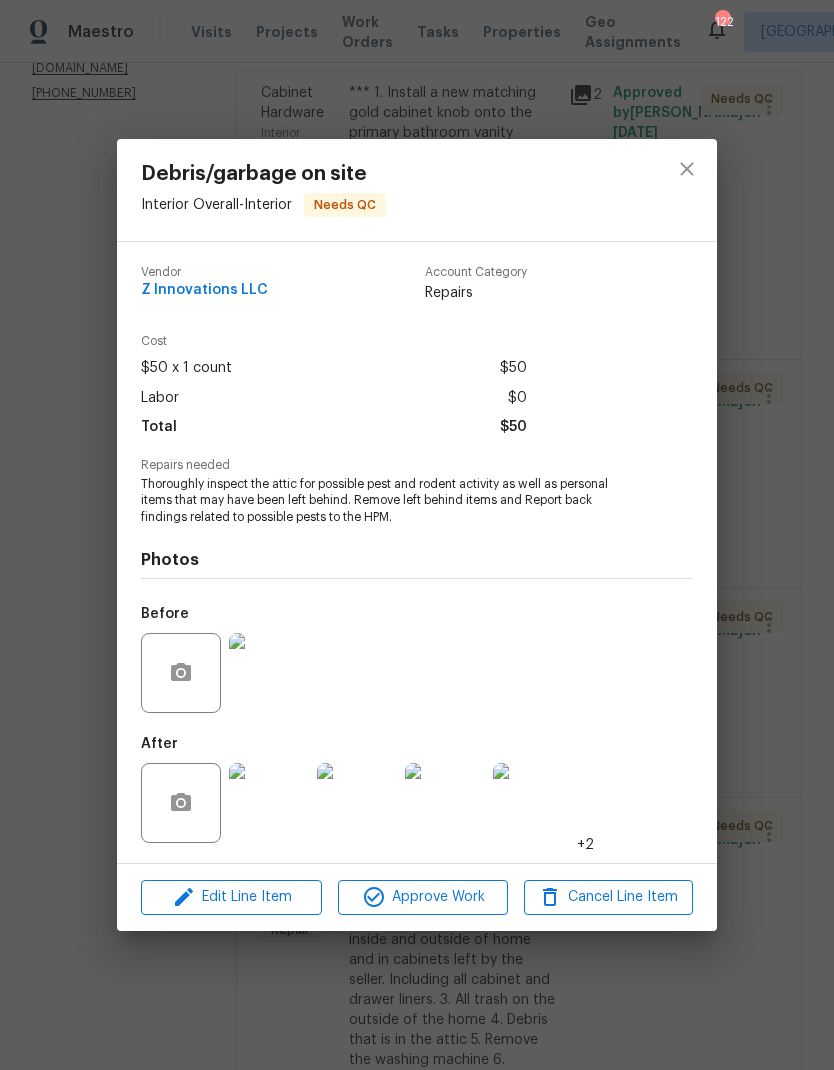click at bounding box center [533, 803] 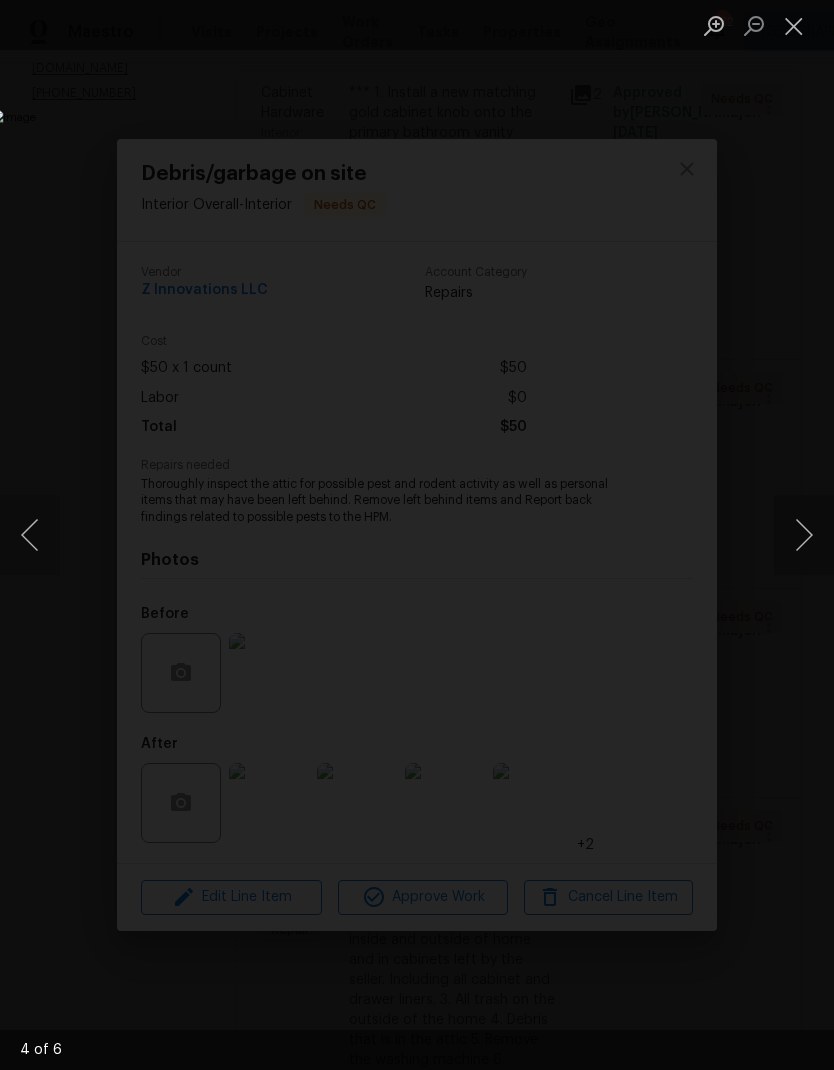 click at bounding box center (804, 535) 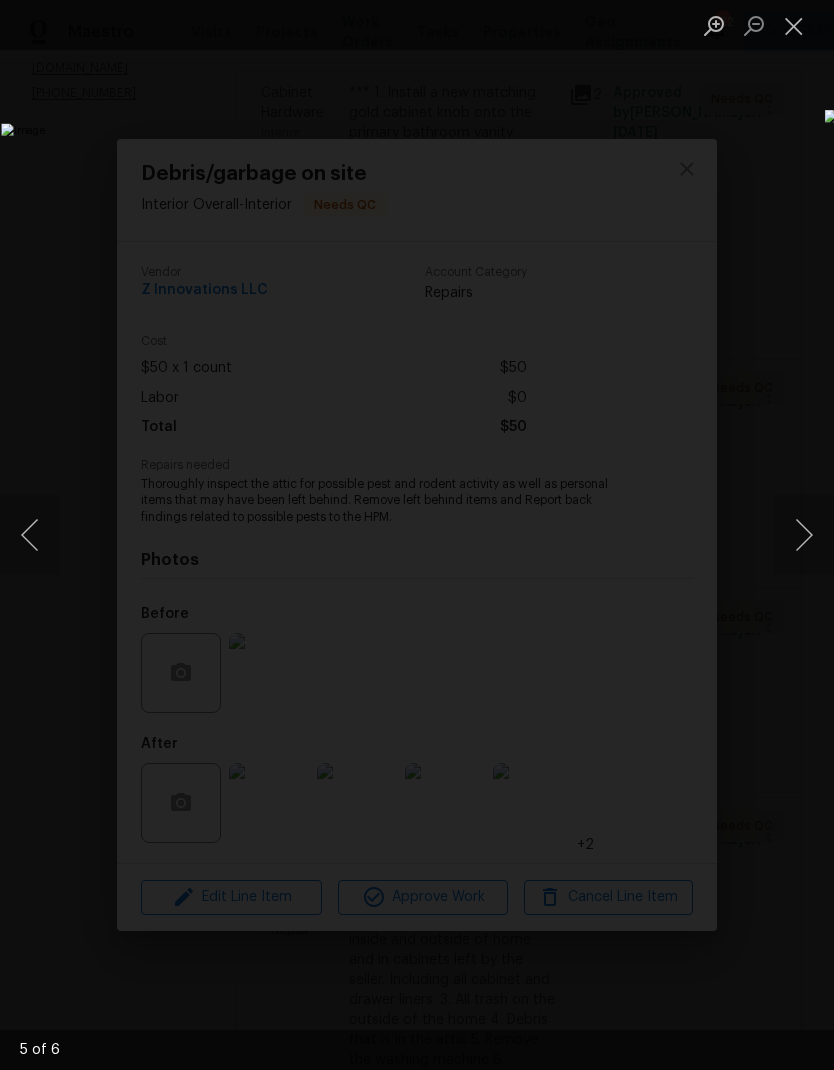 click at bounding box center [804, 535] 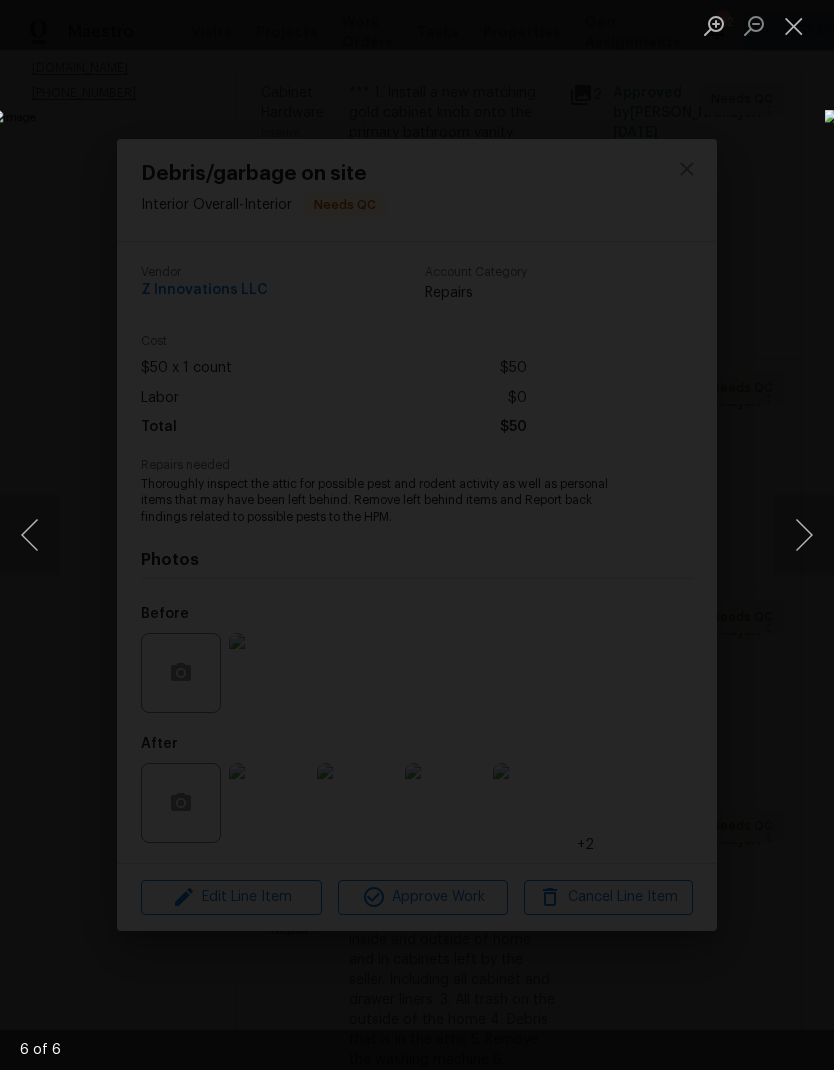 click at bounding box center (804, 535) 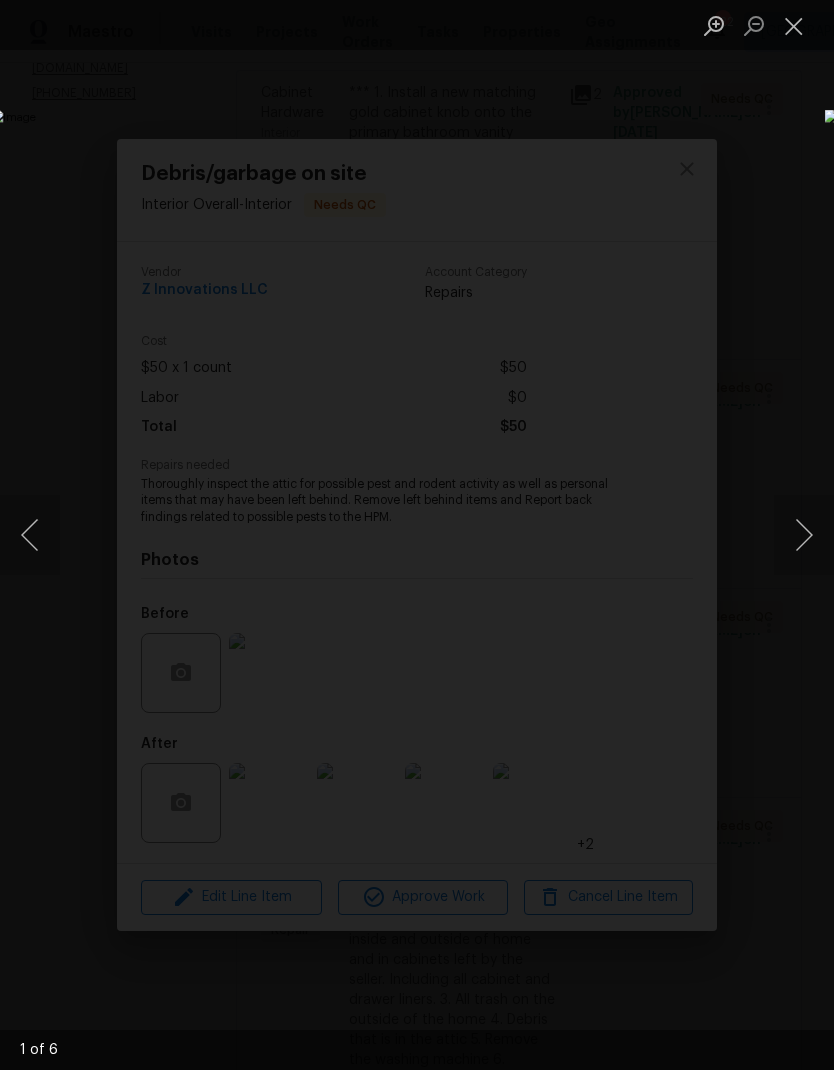 click at bounding box center (804, 535) 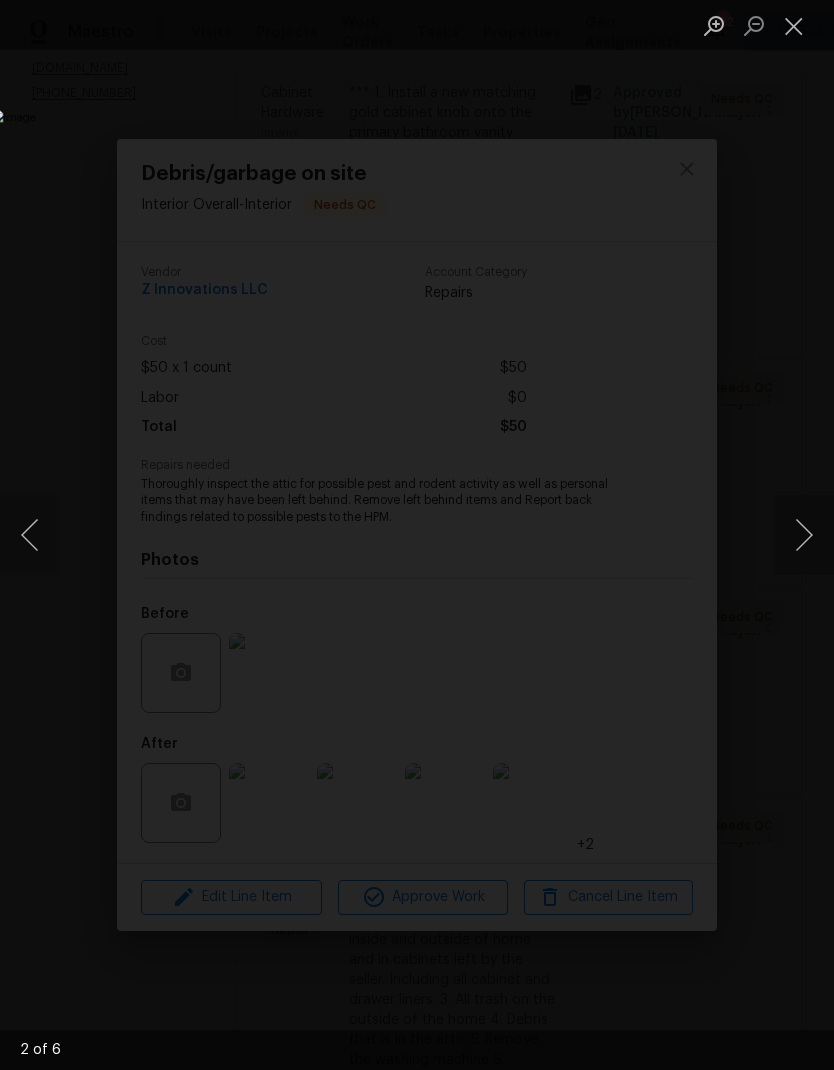 click at bounding box center (804, 535) 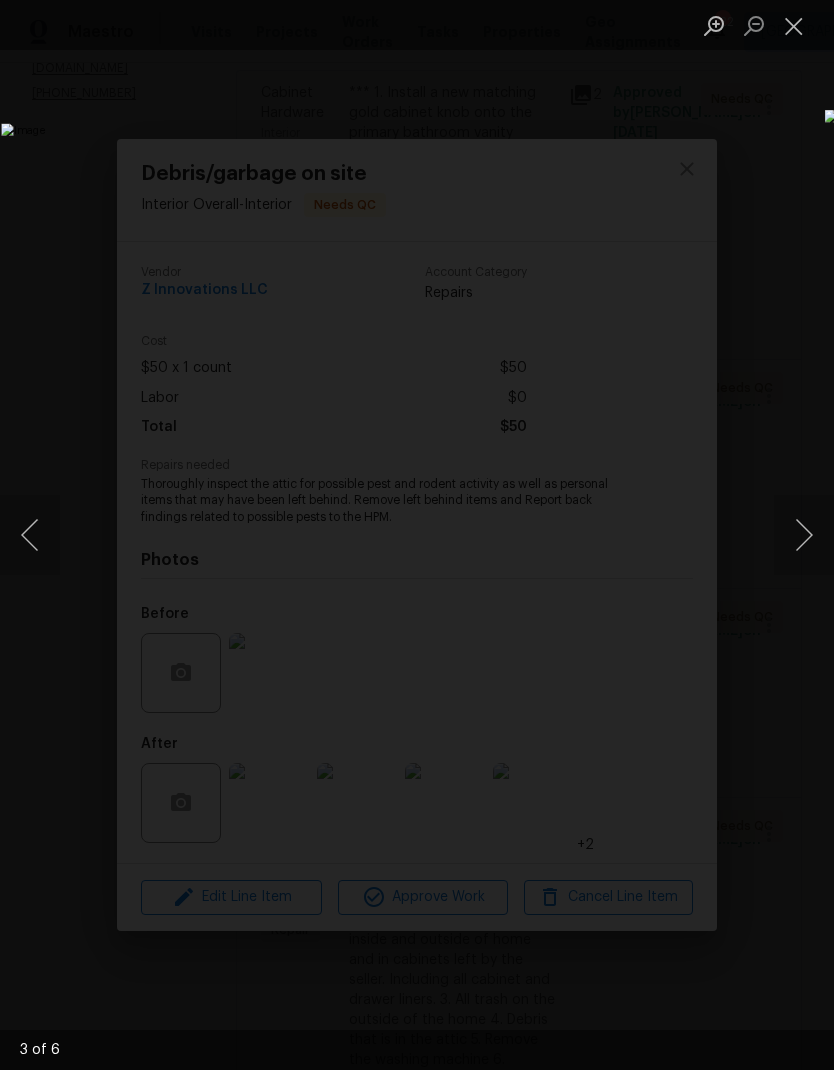 click at bounding box center (804, 535) 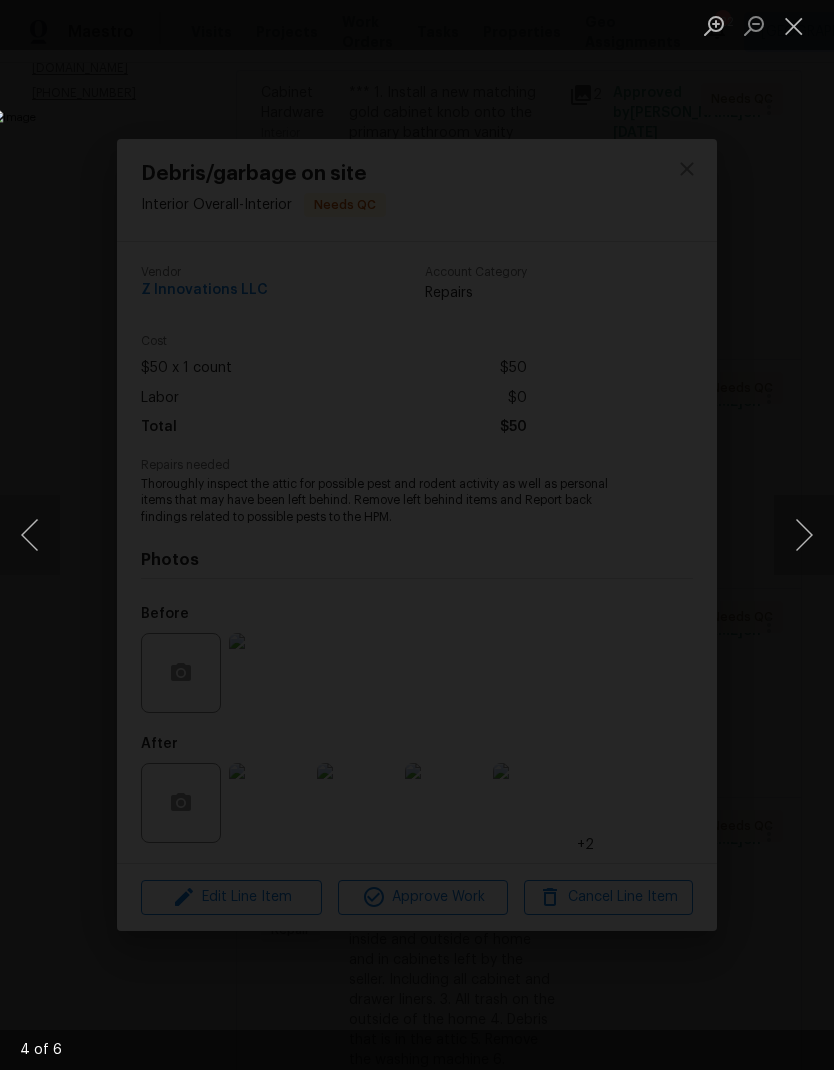 click at bounding box center [804, 535] 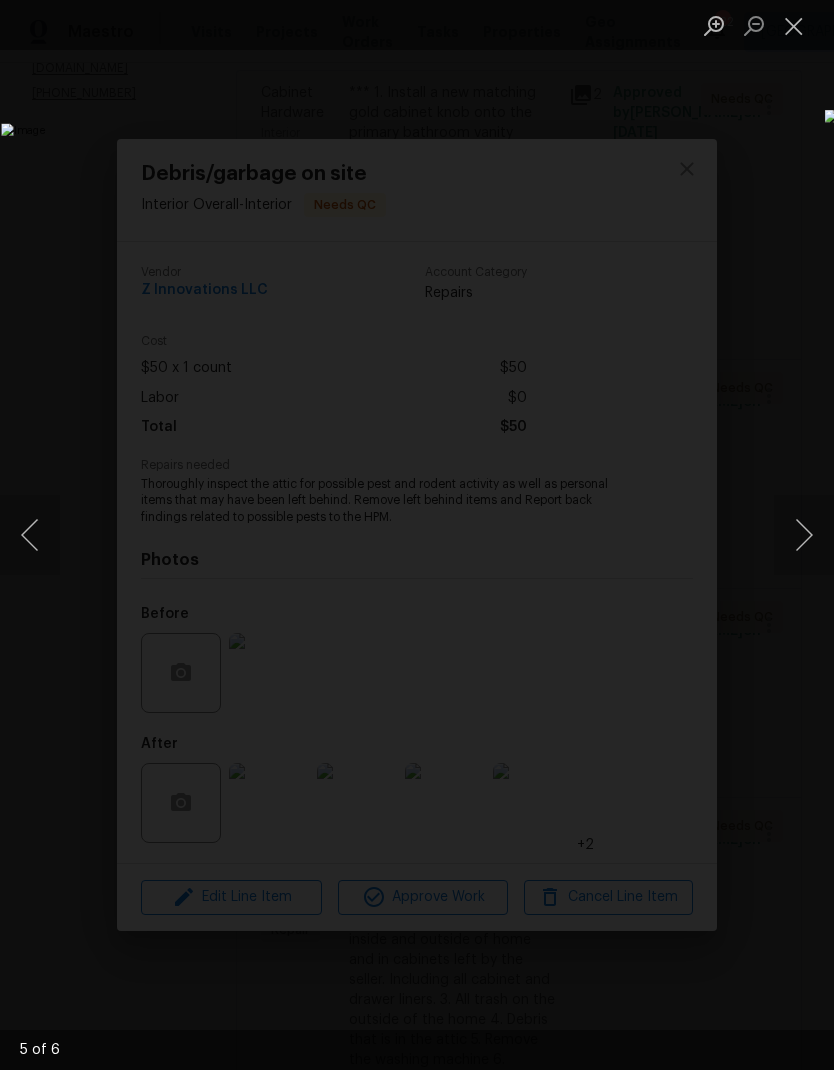 click at bounding box center (794, 25) 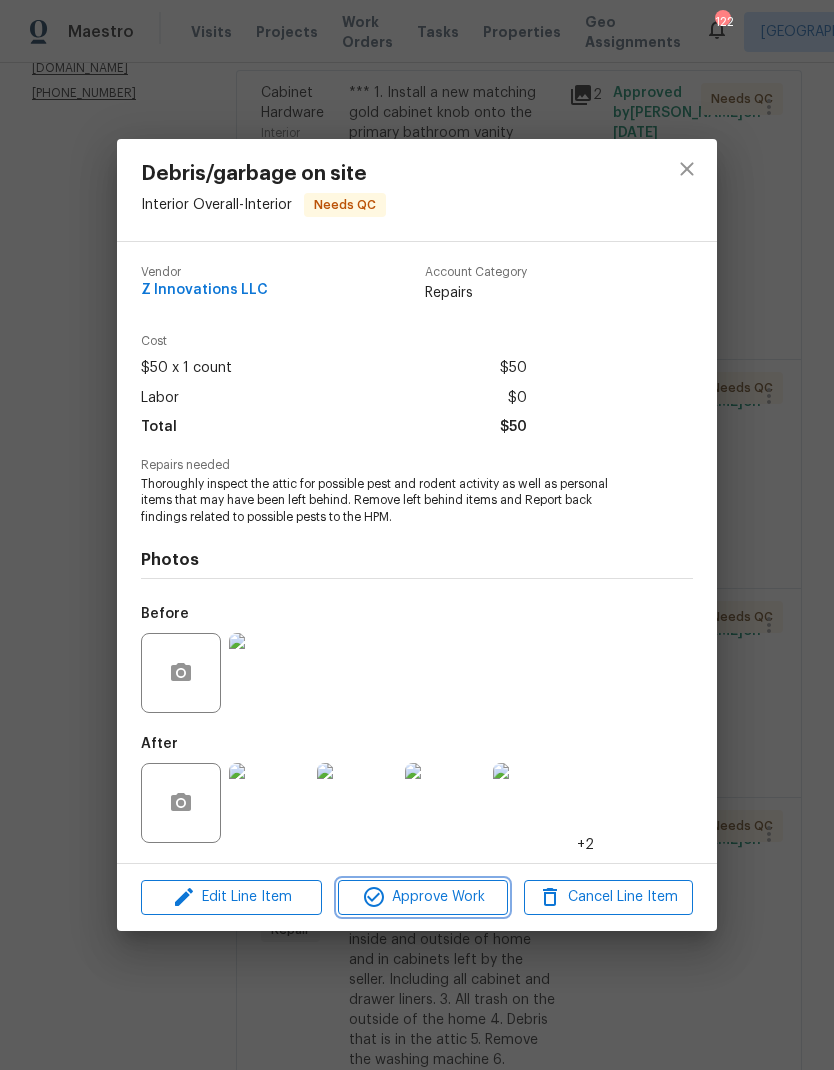 click on "Approve Work" at bounding box center (422, 897) 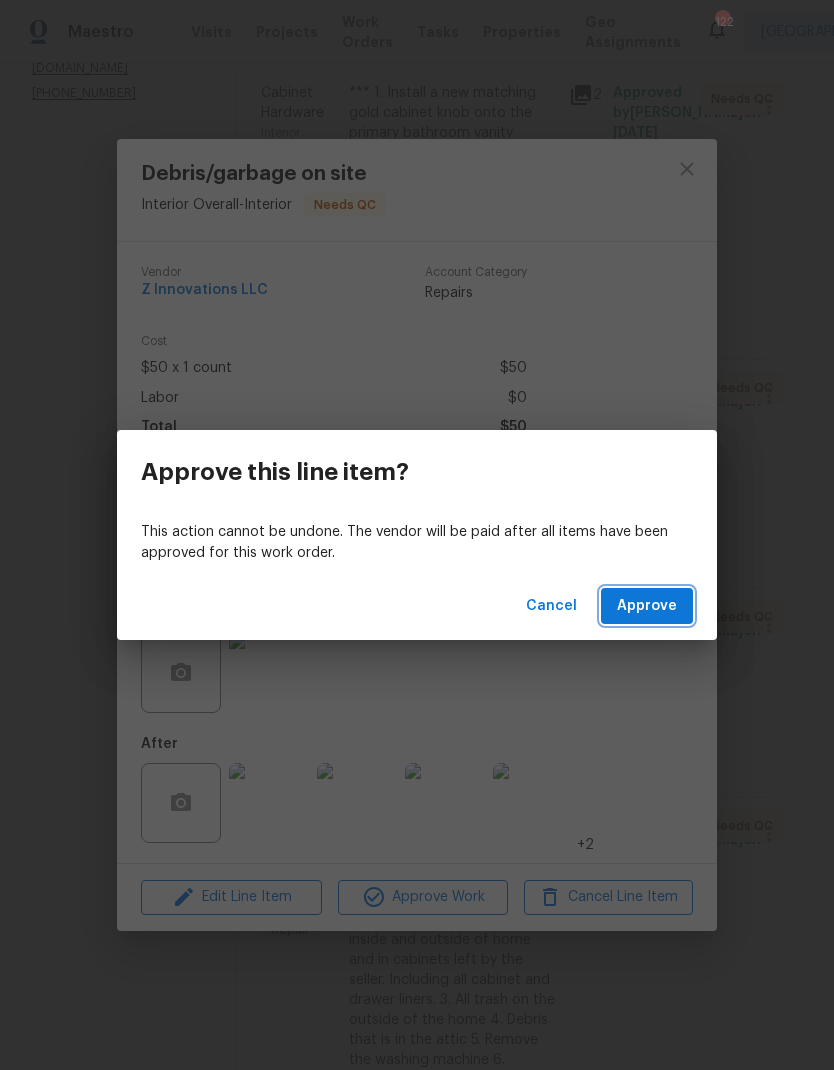 click on "Approve" at bounding box center (647, 606) 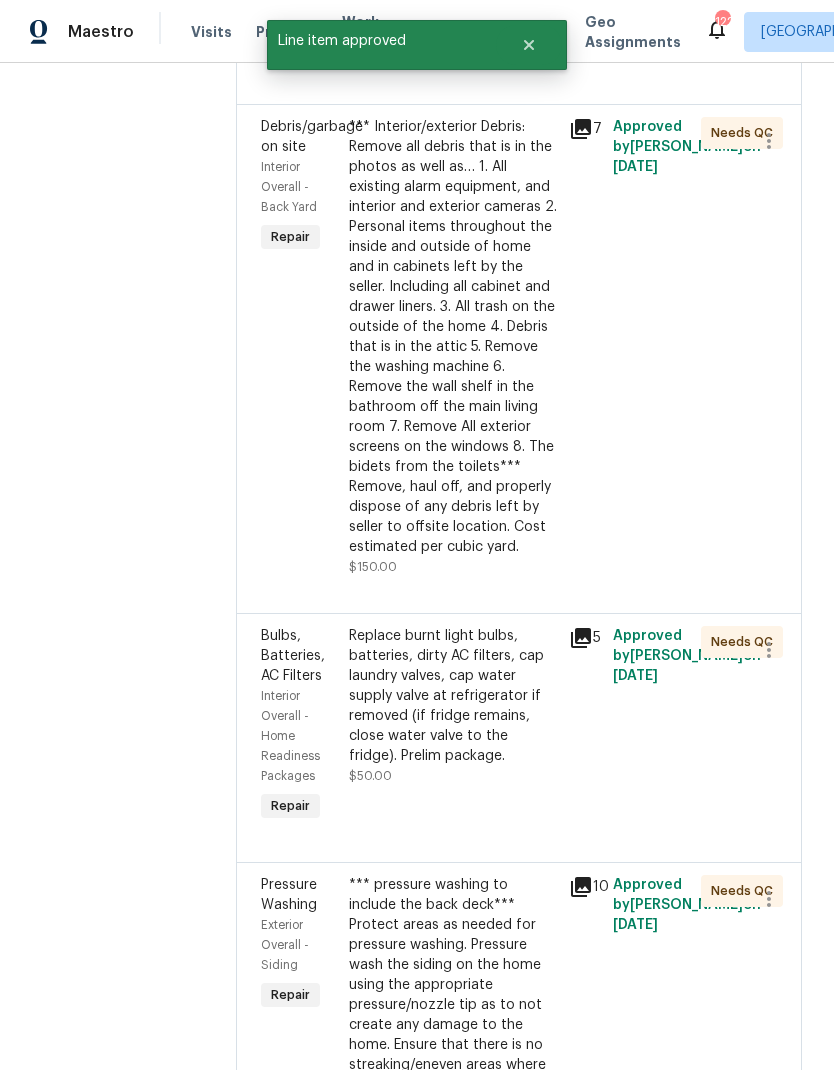 scroll, scrollTop: 786, scrollLeft: 0, axis: vertical 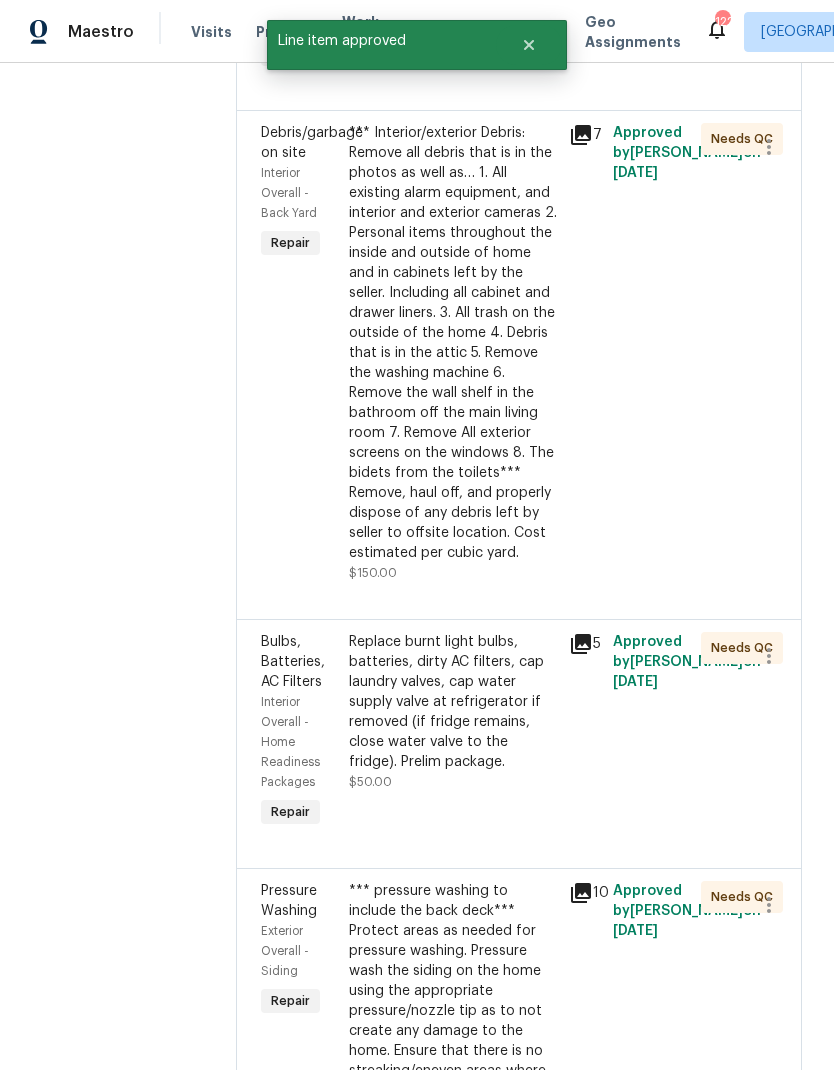 click on "Replace burnt light bulbs, batteries, dirty AC filters, cap laundry valves, cap water supply valve at refrigerator if removed (if fridge remains, close water valve to the fridge). Prelim package." at bounding box center [453, 702] 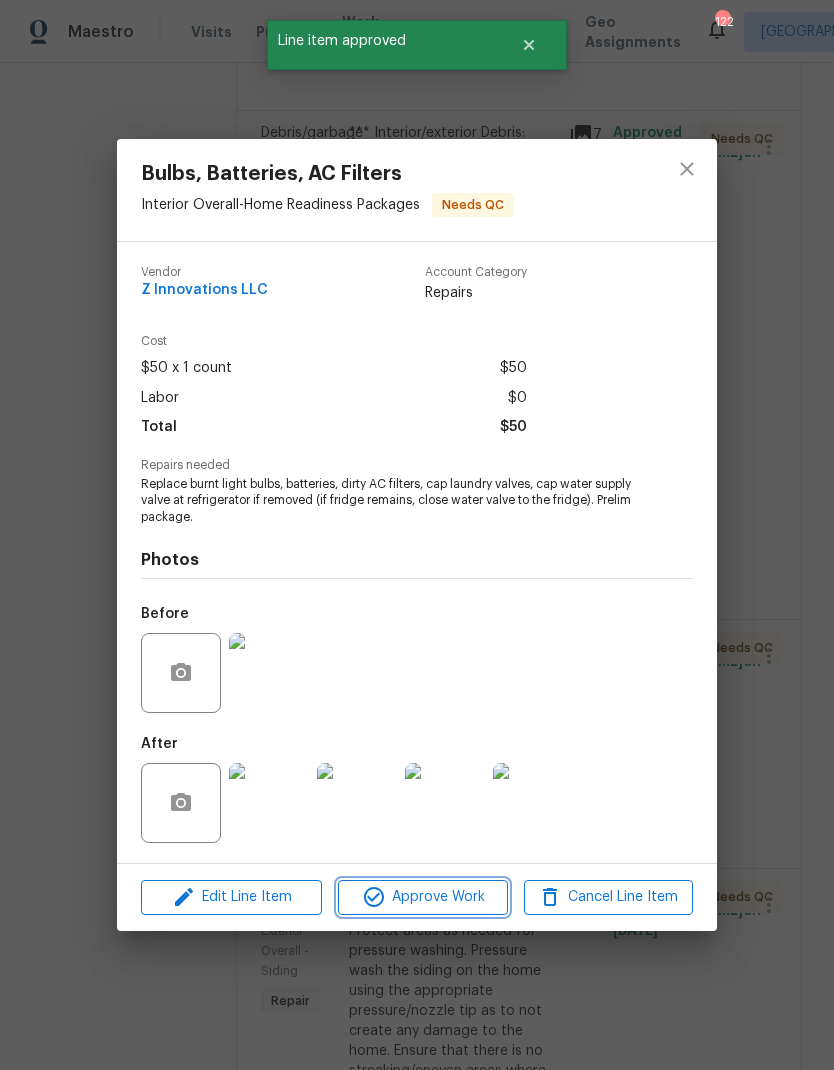click on "Approve Work" at bounding box center [422, 897] 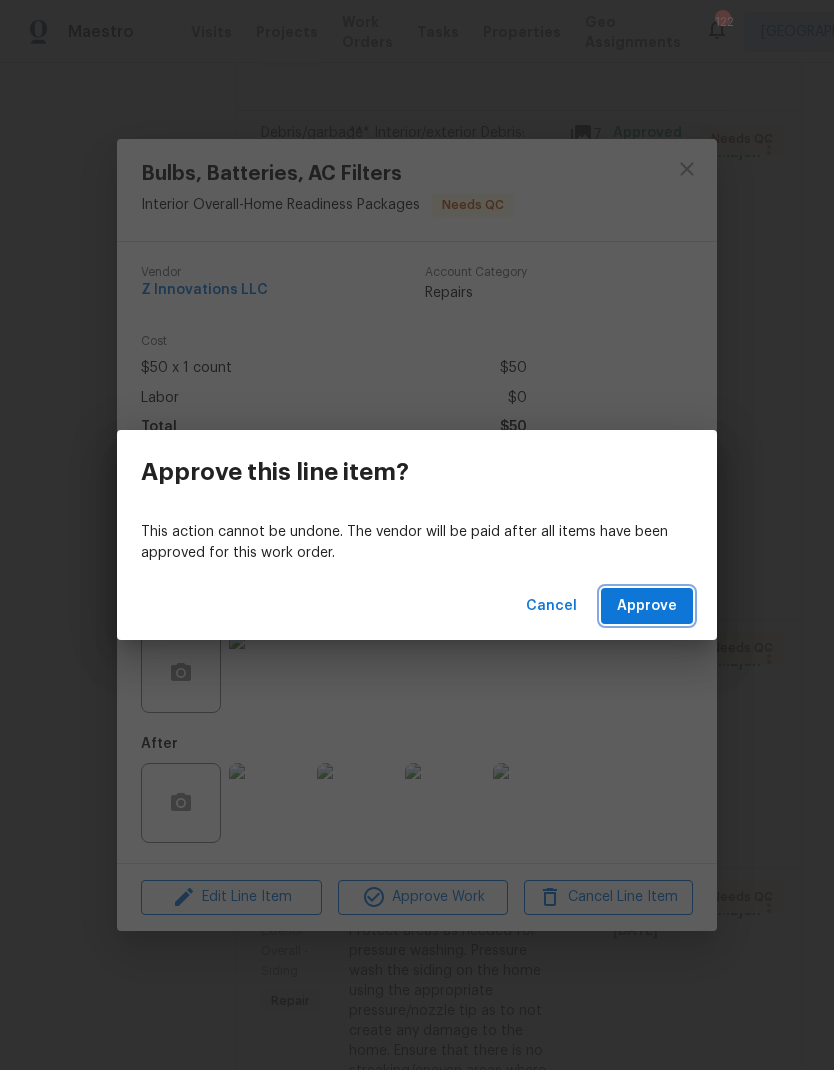 click on "Approve" at bounding box center [647, 606] 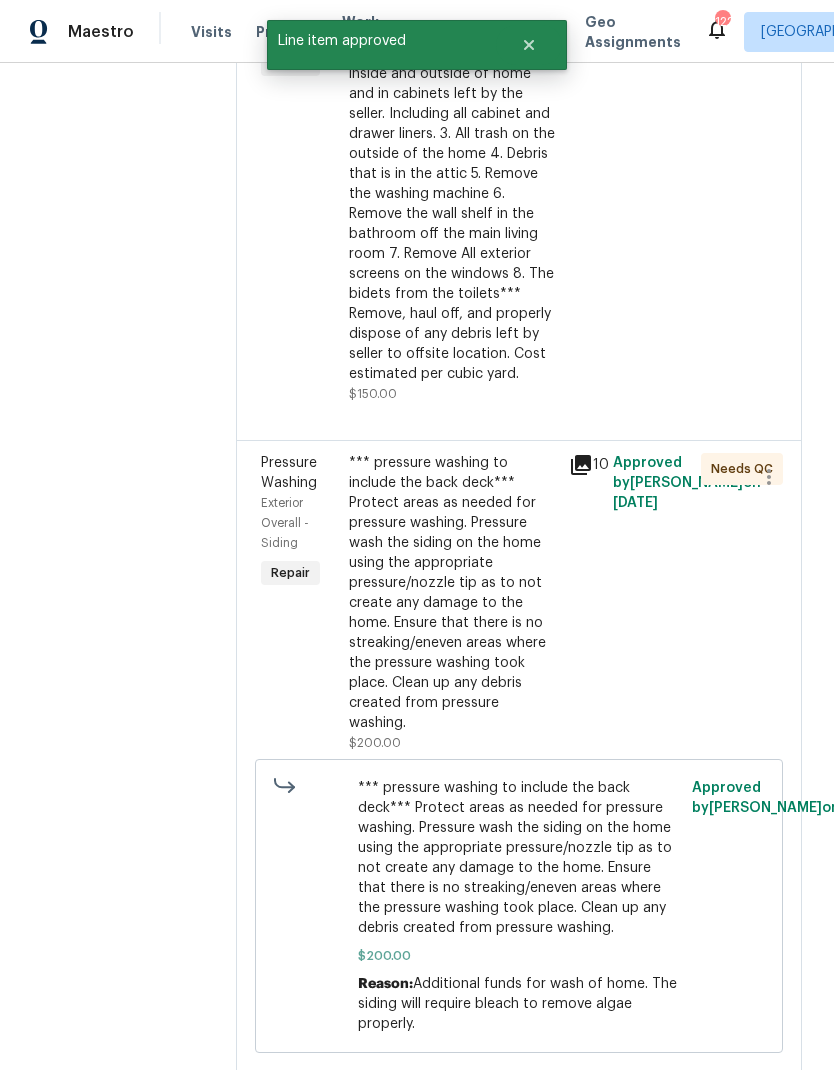 scroll, scrollTop: 968, scrollLeft: 0, axis: vertical 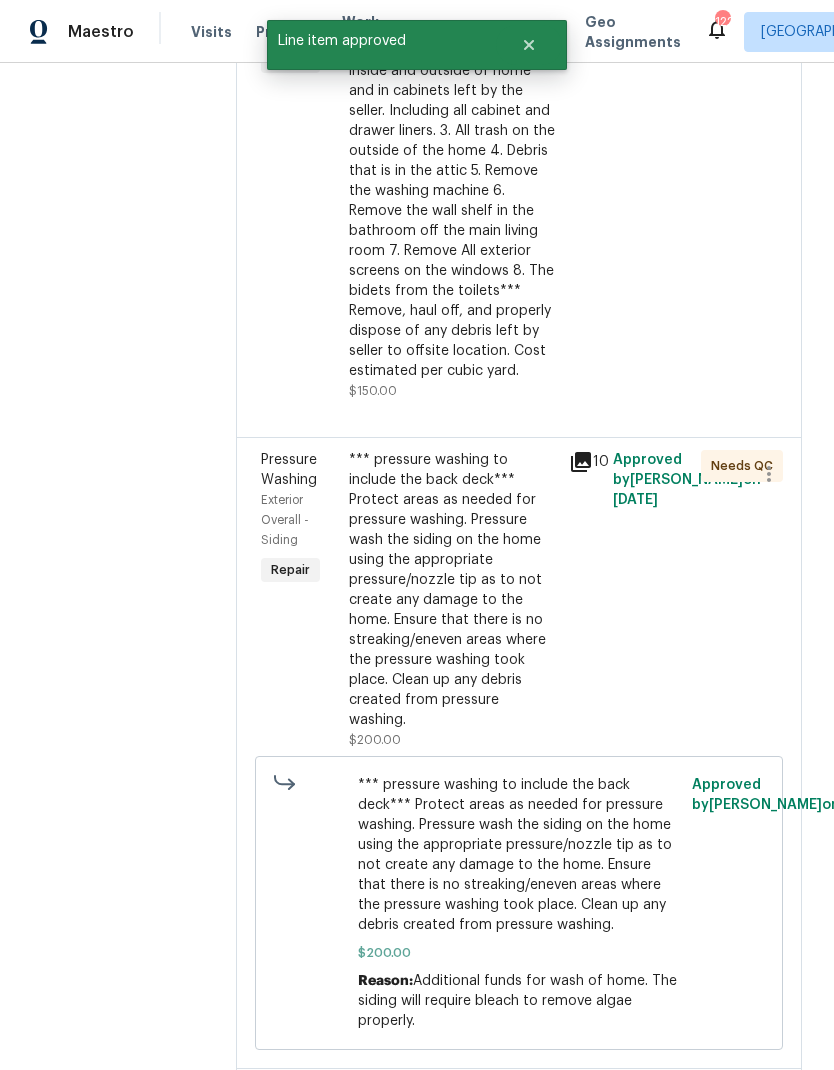 click on "*** pressure washing to include the back deck***
Protect areas as needed for pressure washing. Pressure wash the siding on the home using the appropriate pressure/nozzle tip as to not create any damage to the home. Ensure that there is no streaking/eneven areas where the pressure washing took place. Clean up any debris created from pressure washing." at bounding box center (453, 590) 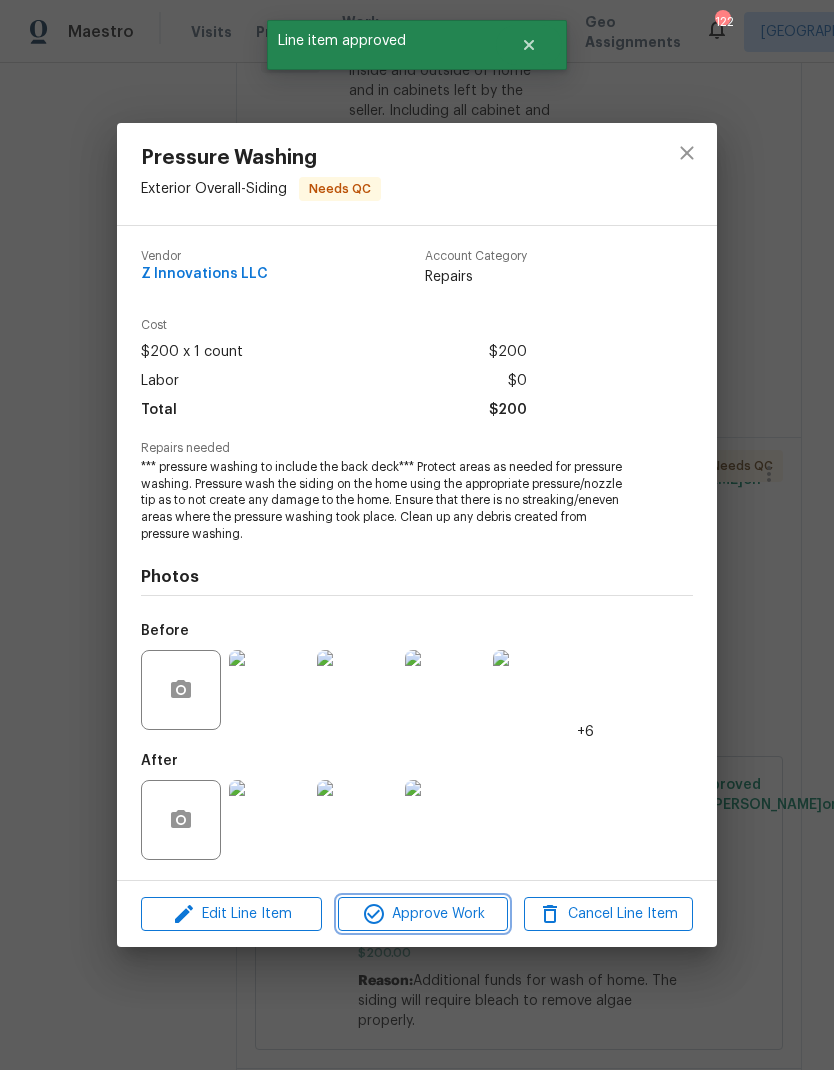 click on "Approve Work" at bounding box center (422, 914) 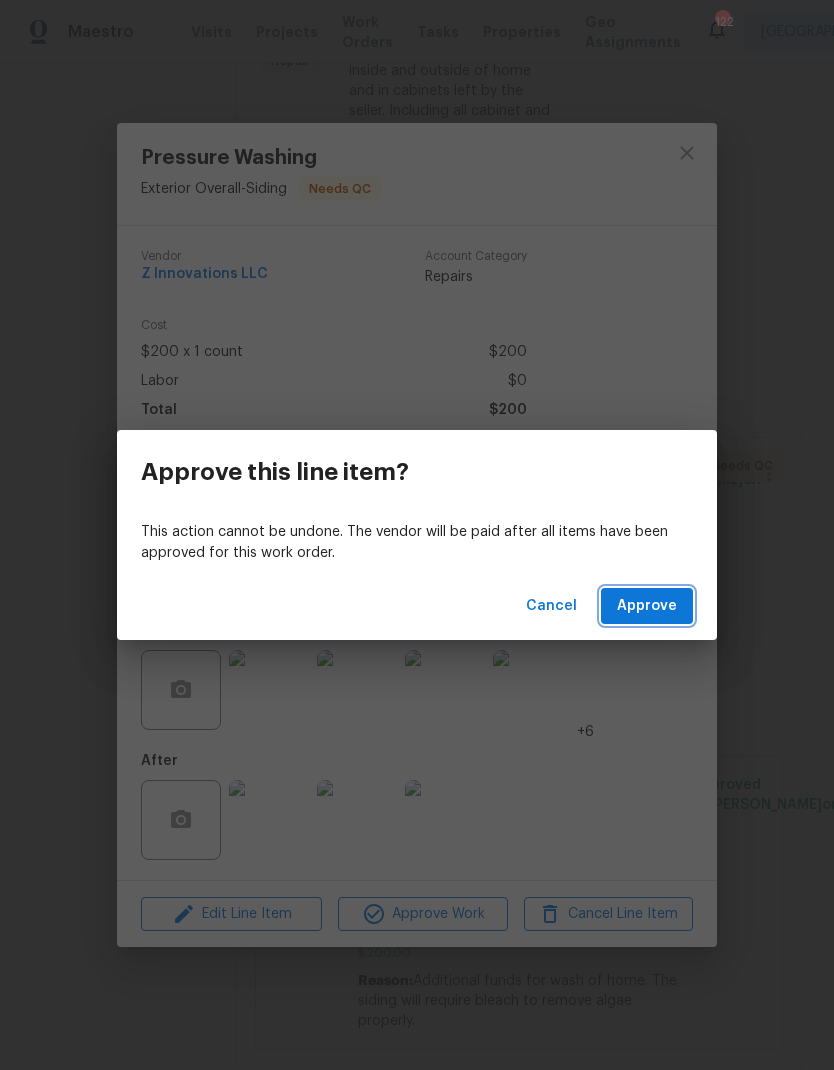 click on "Approve" at bounding box center [647, 606] 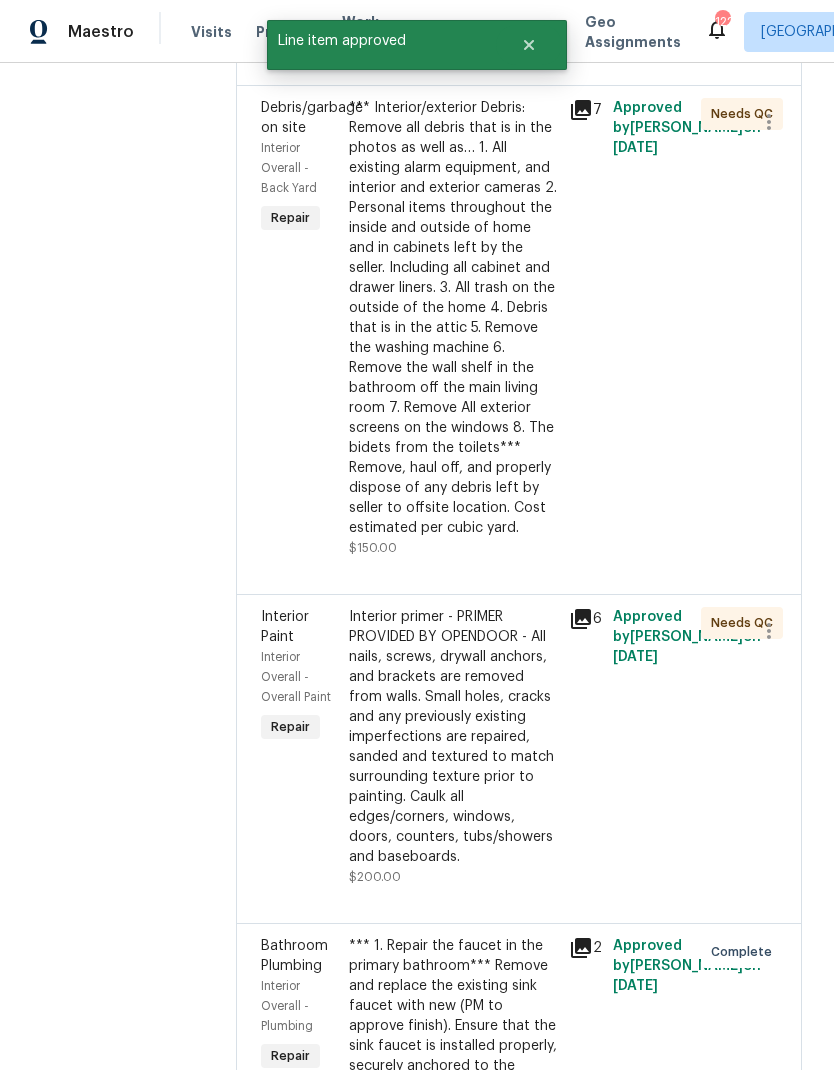 scroll, scrollTop: 914, scrollLeft: 0, axis: vertical 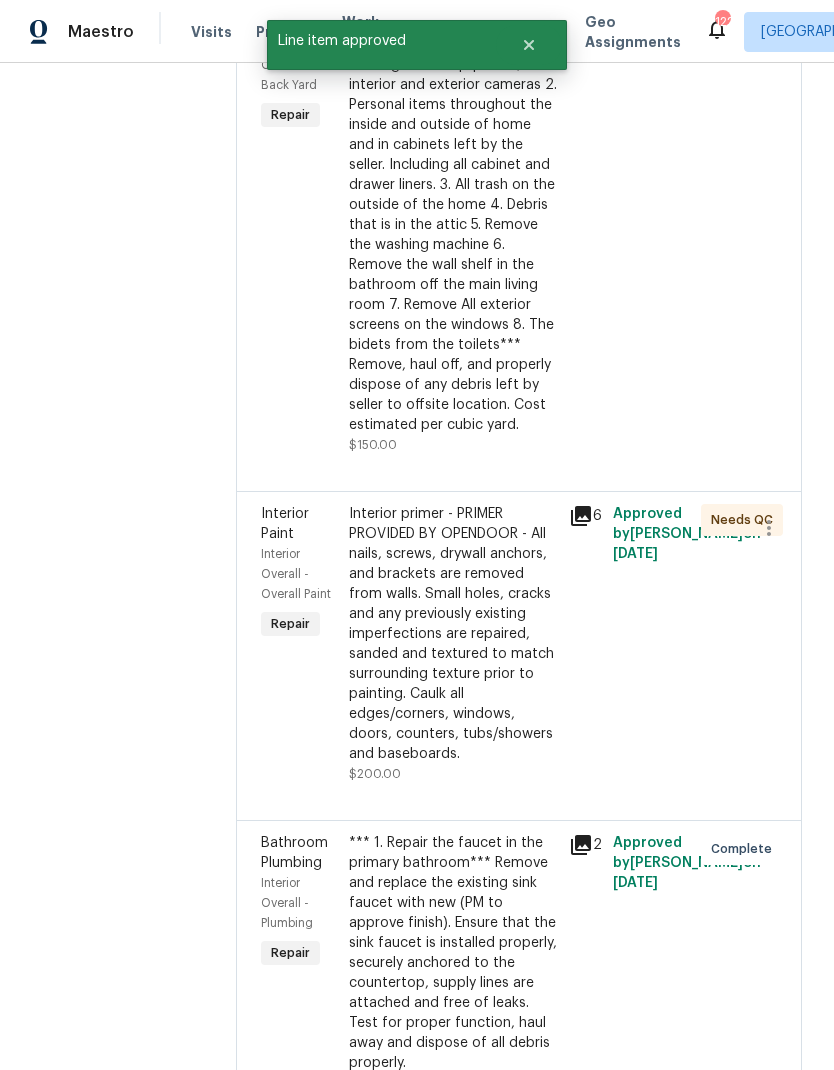 click on "Interior primer - PRIMER PROVIDED BY OPENDOOR - All nails, screws, drywall anchors, and brackets are removed from walls. Small holes, cracks and any previously existing imperfections are repaired, sanded and textured to match surrounding texture prior to painting. Caulk all edges/corners, windows, doors, counters, tubs/showers and baseboards." at bounding box center [453, 634] 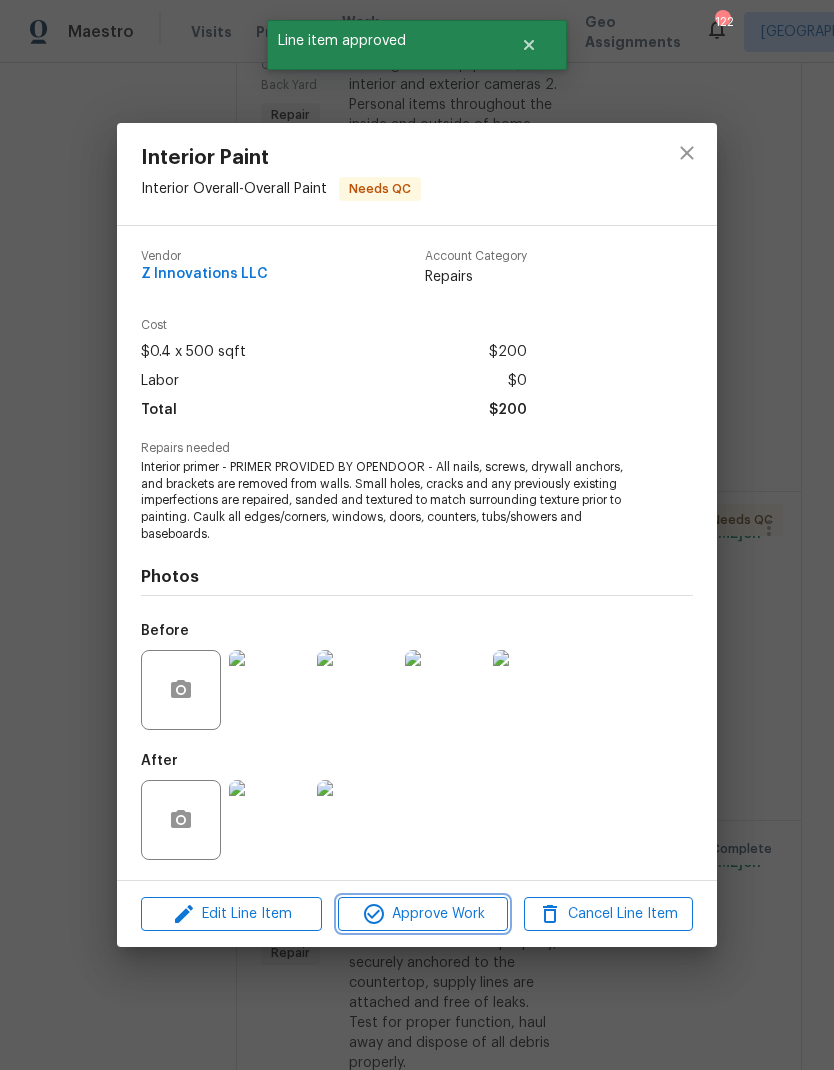 click on "Approve Work" at bounding box center [422, 914] 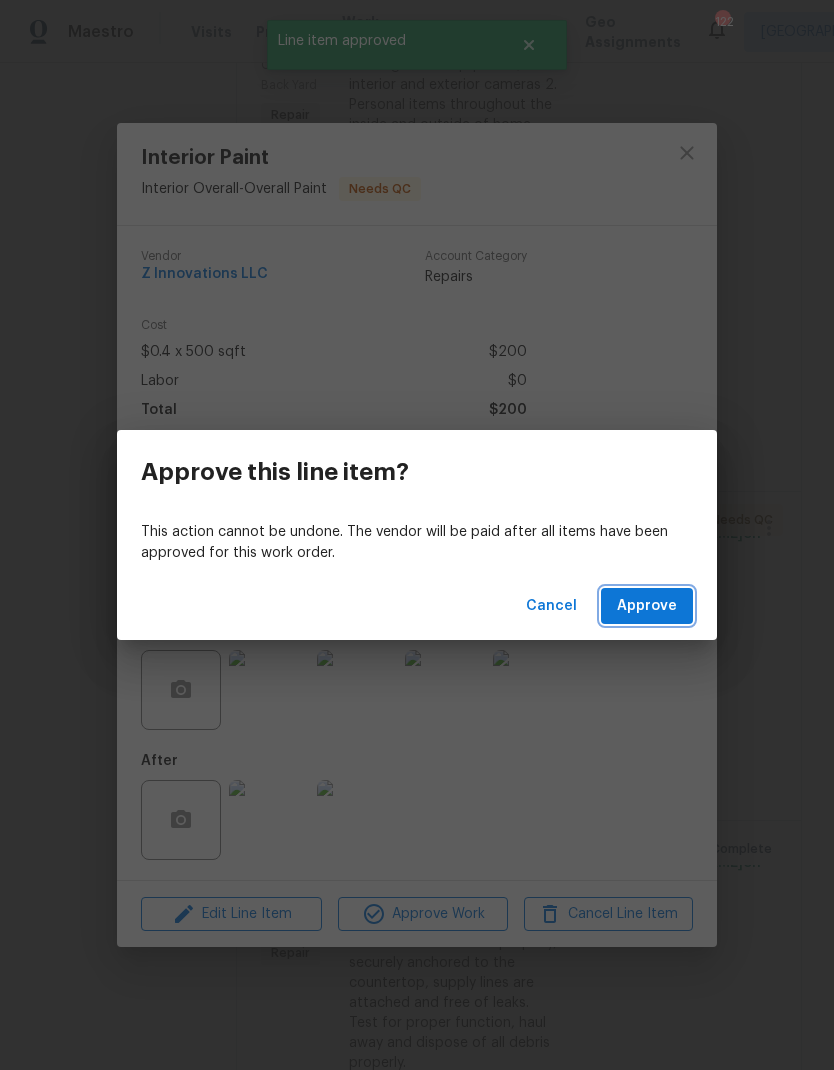 click on "Approve" at bounding box center (647, 606) 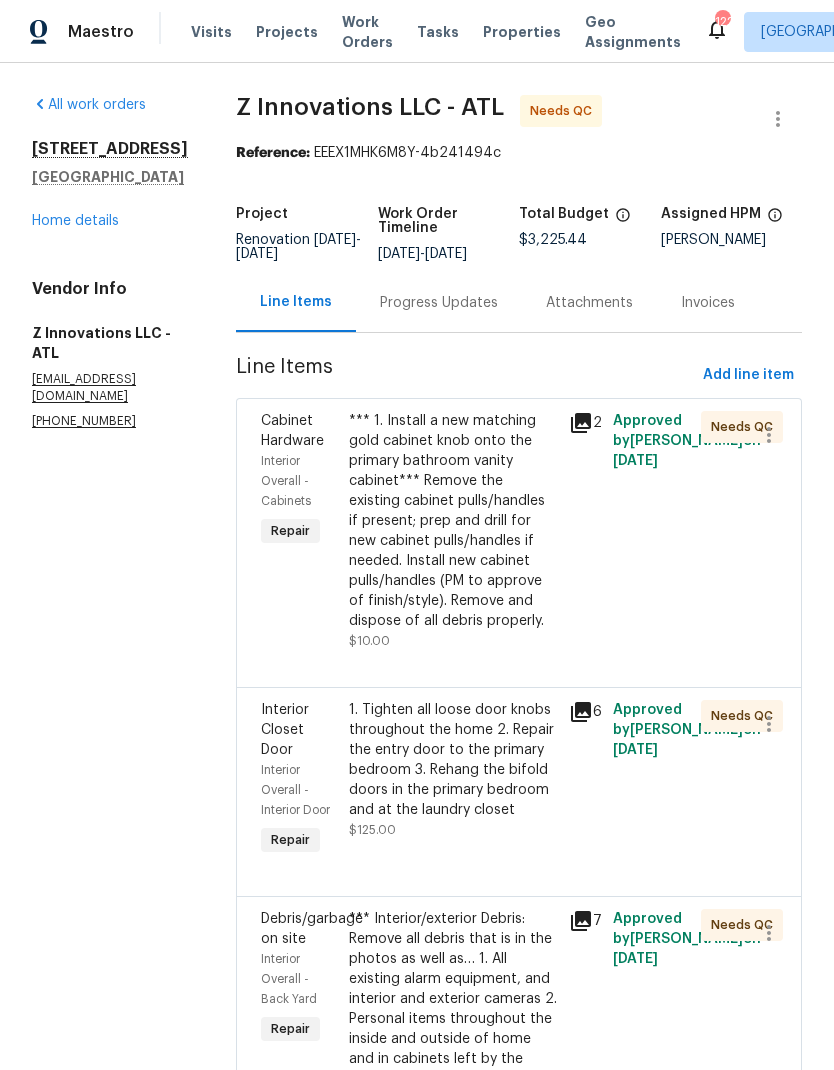 scroll, scrollTop: 0, scrollLeft: 0, axis: both 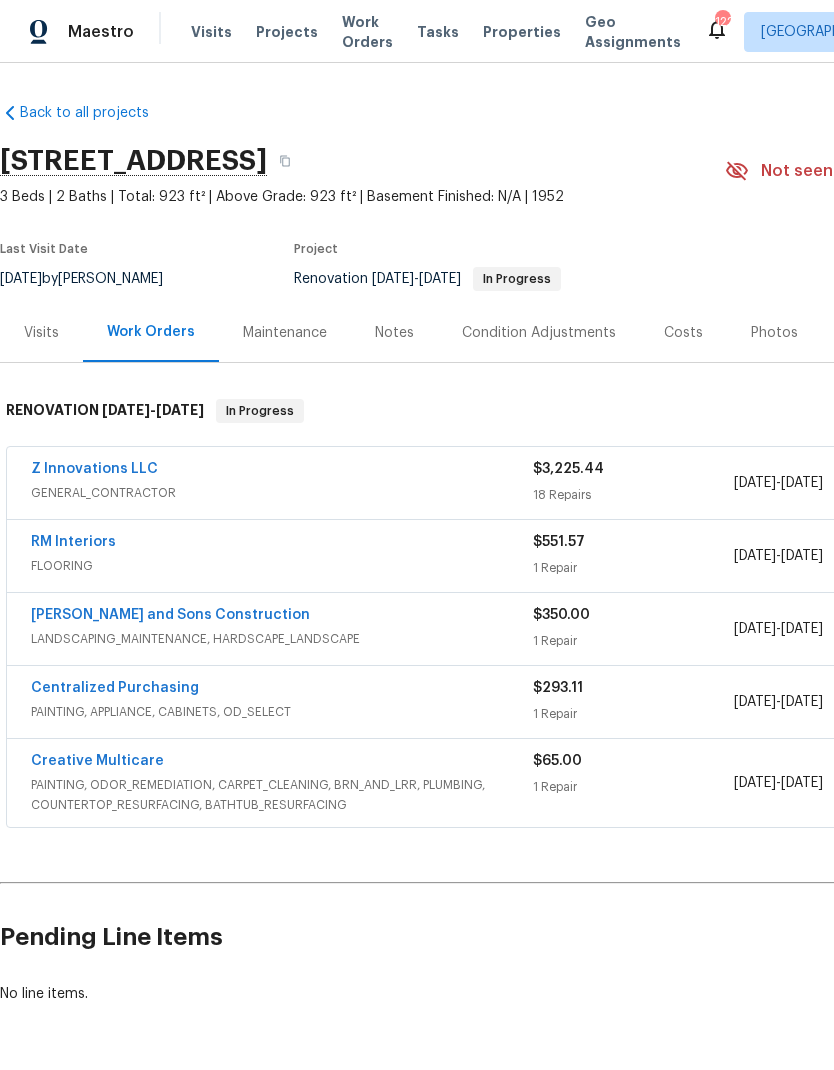 click on "Photos" at bounding box center (774, 333) 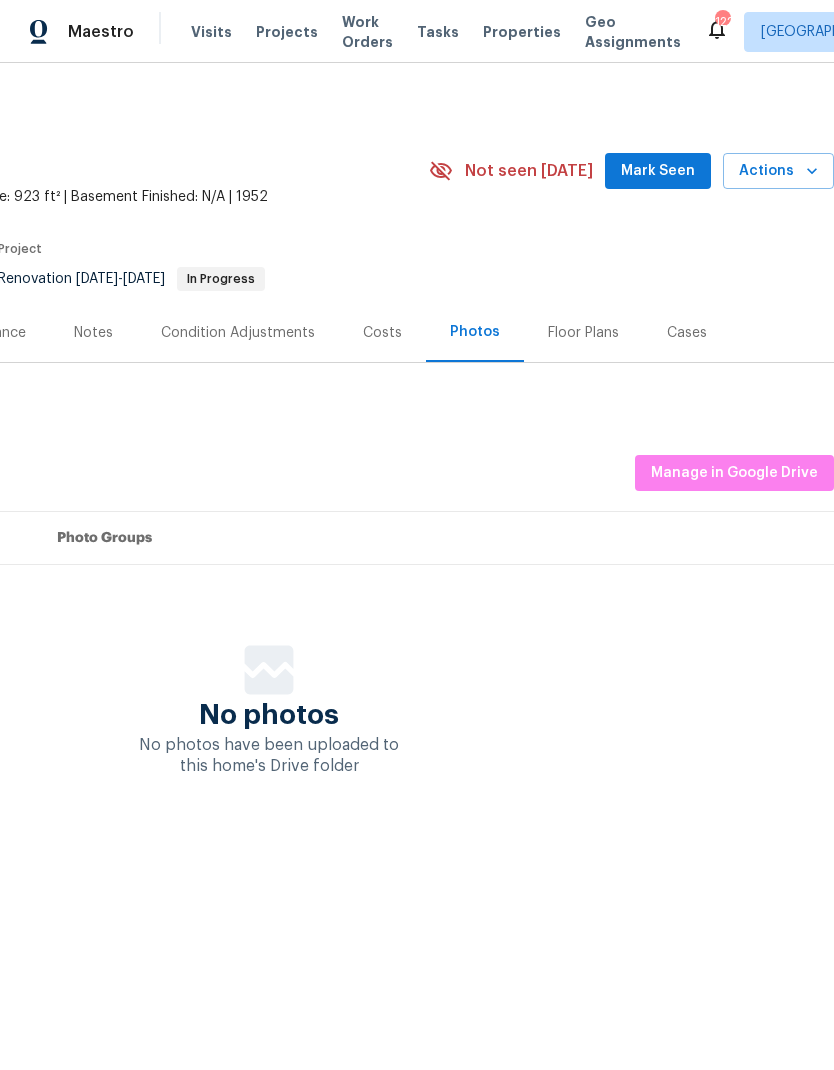 scroll, scrollTop: 0, scrollLeft: 296, axis: horizontal 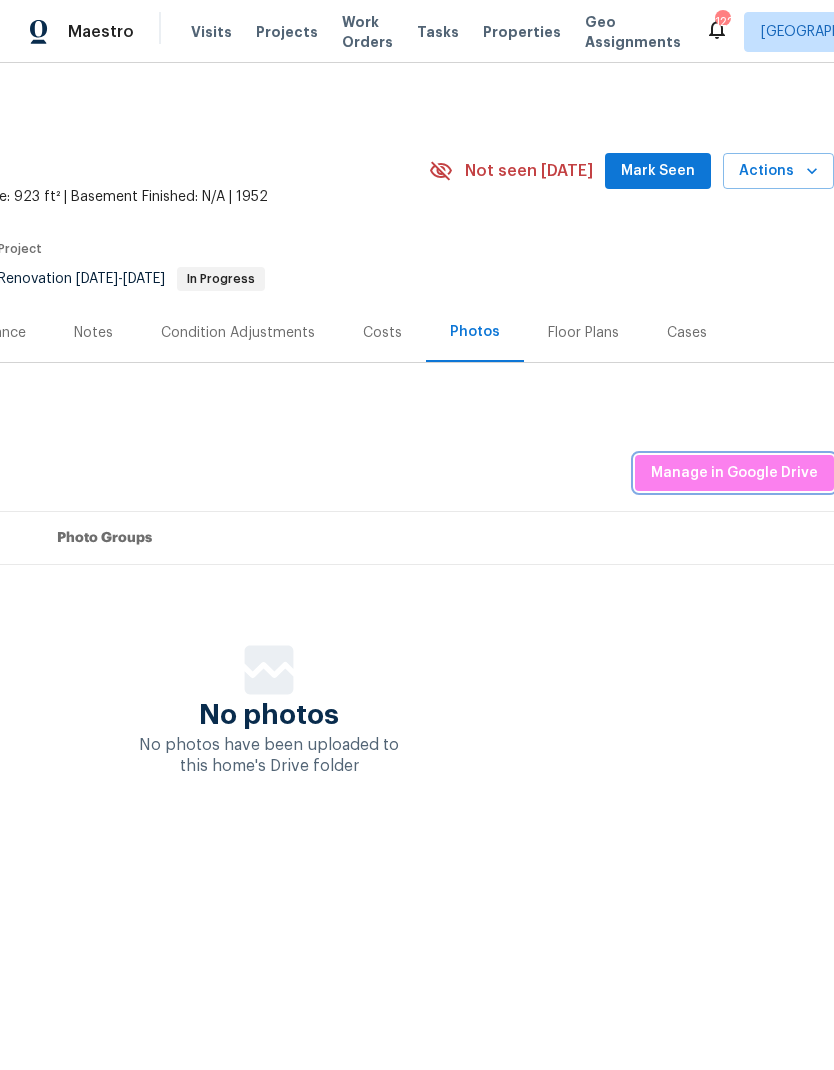 click on "Manage in Google Drive" at bounding box center (734, 473) 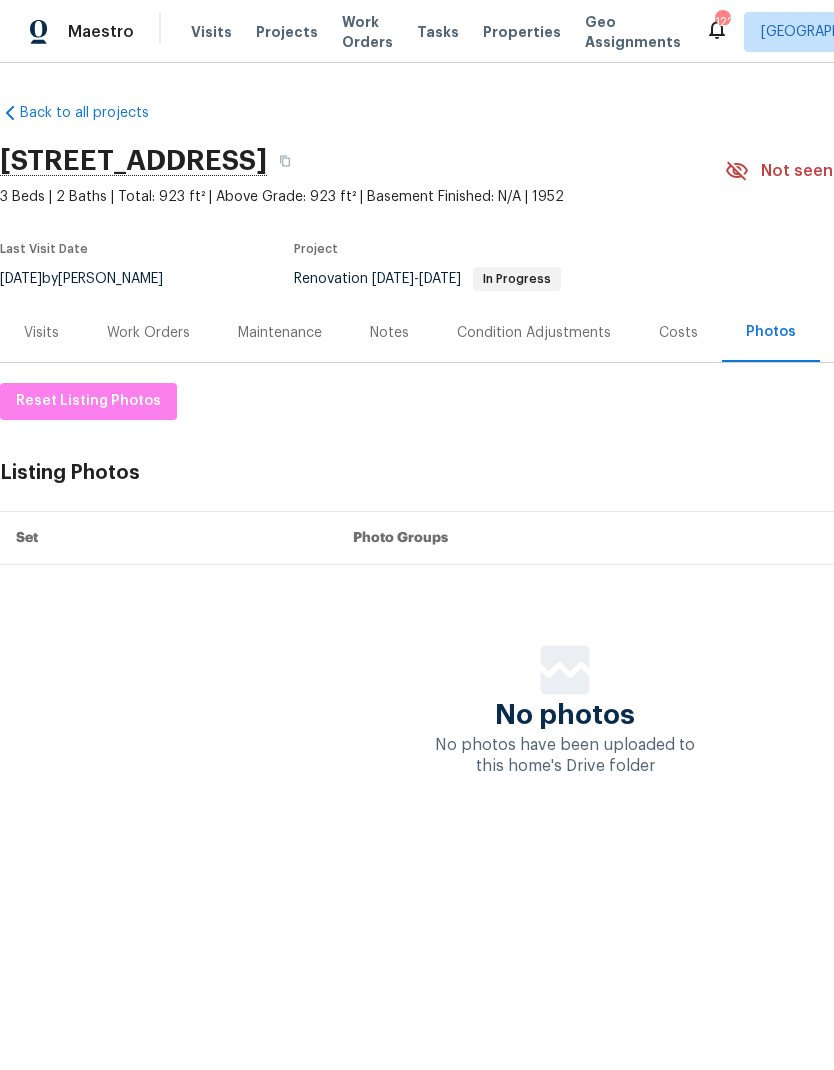 scroll, scrollTop: 0, scrollLeft: 0, axis: both 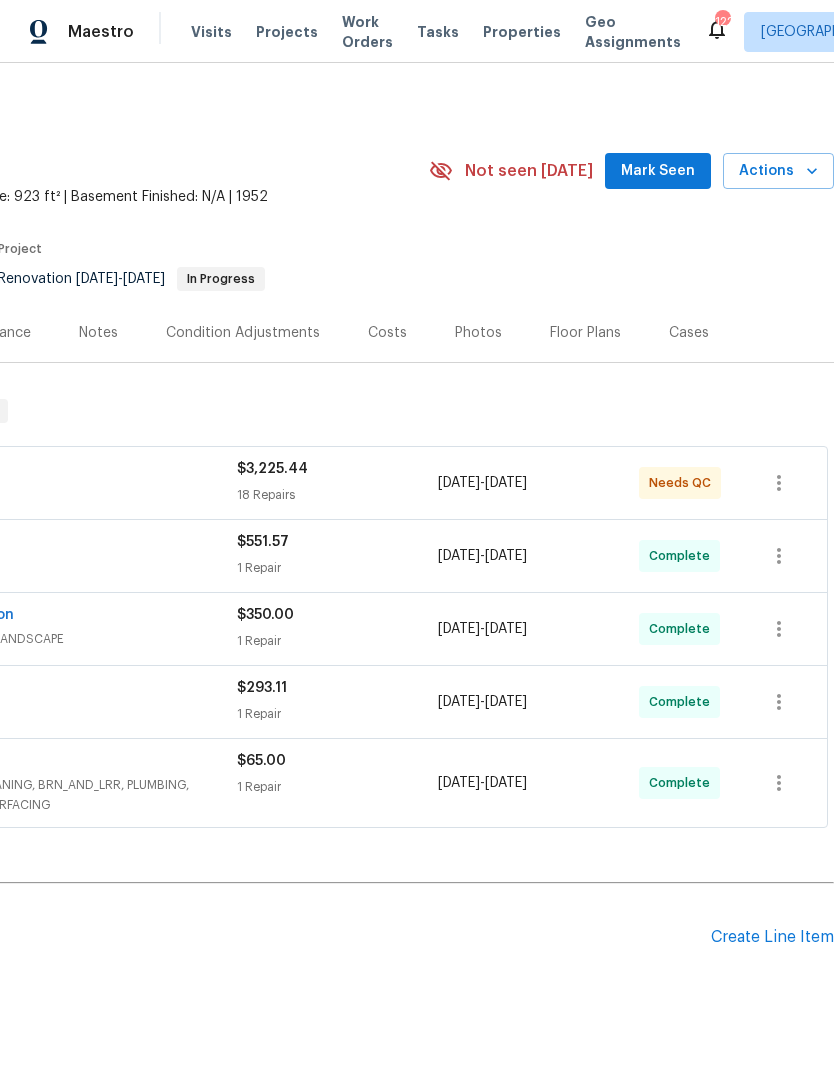click 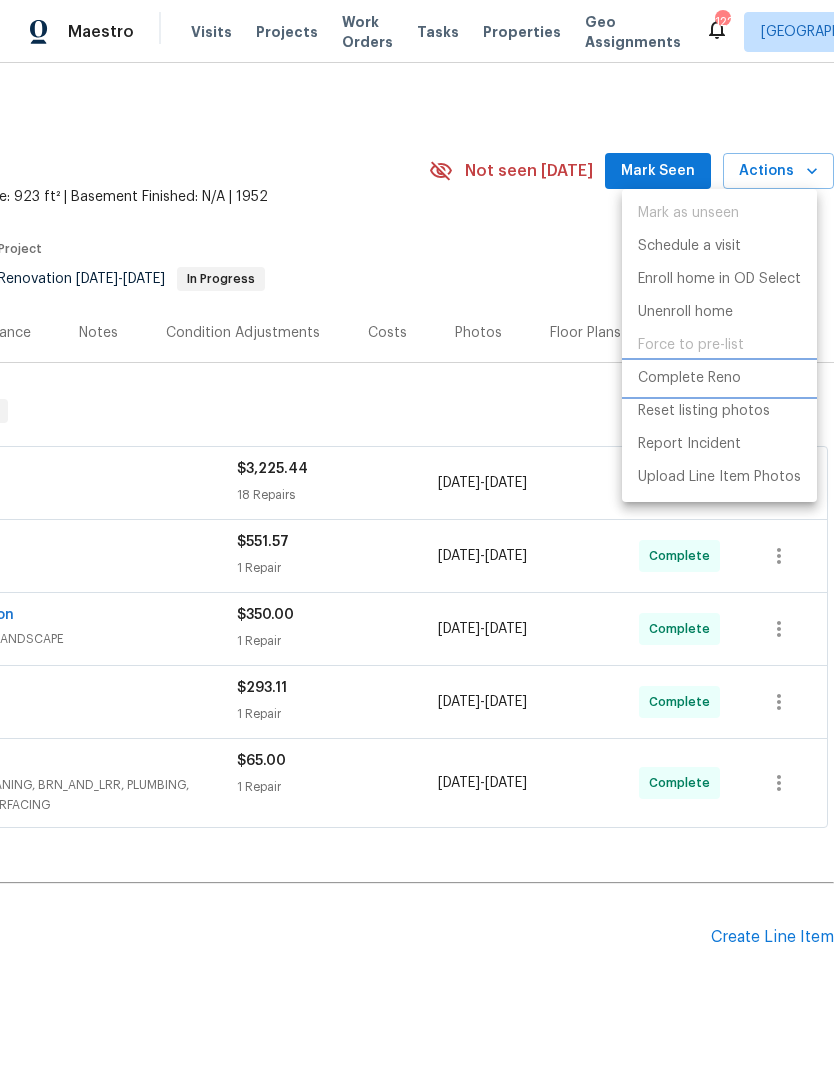 click on "Complete Reno" at bounding box center (689, 378) 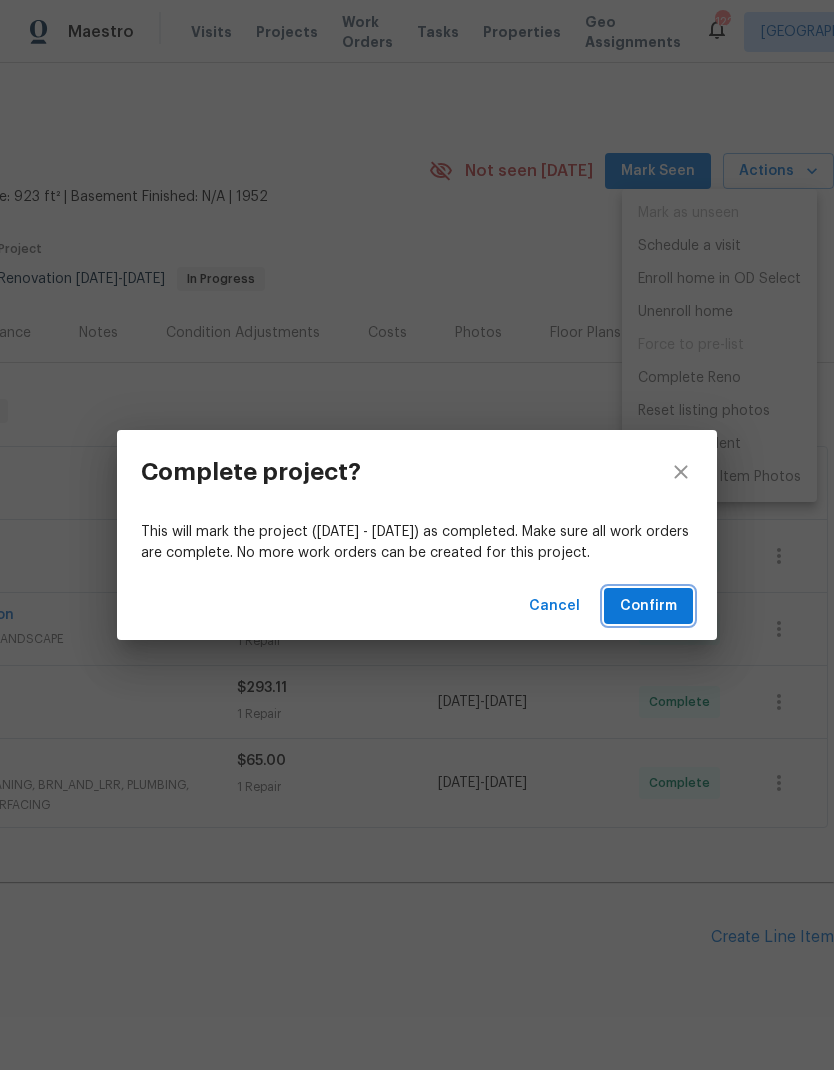 click on "Confirm" at bounding box center [648, 606] 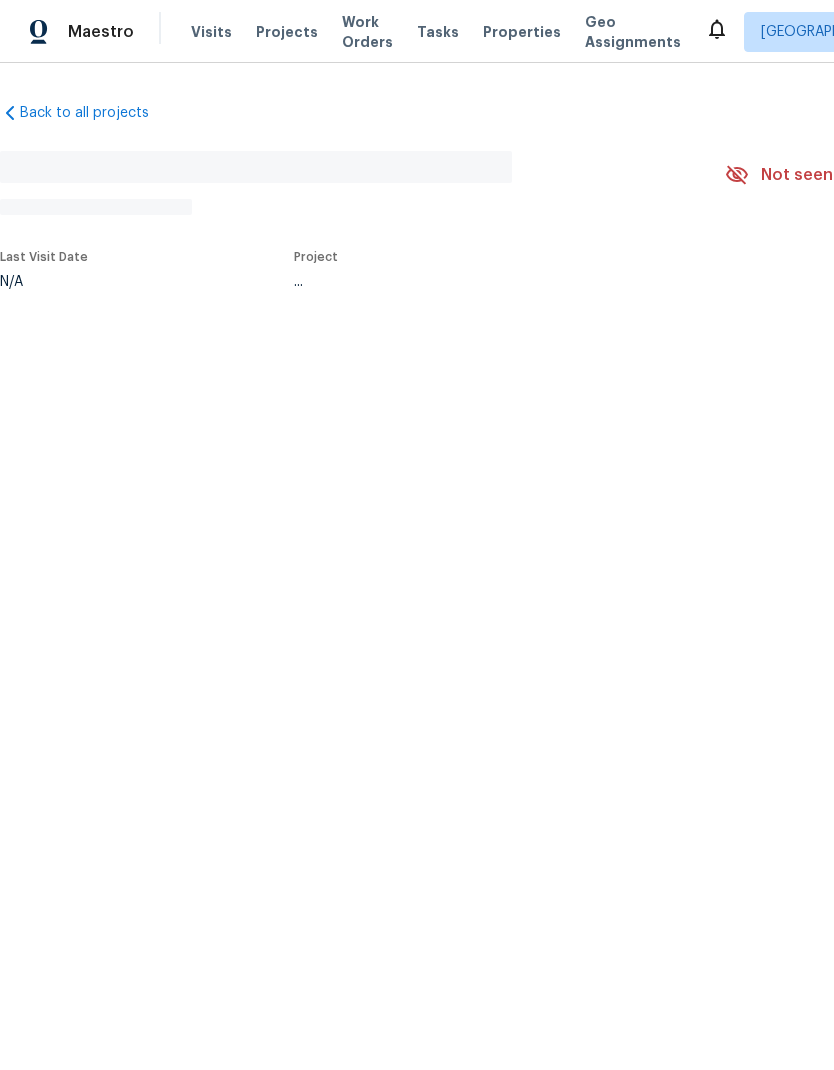 scroll, scrollTop: 0, scrollLeft: 0, axis: both 